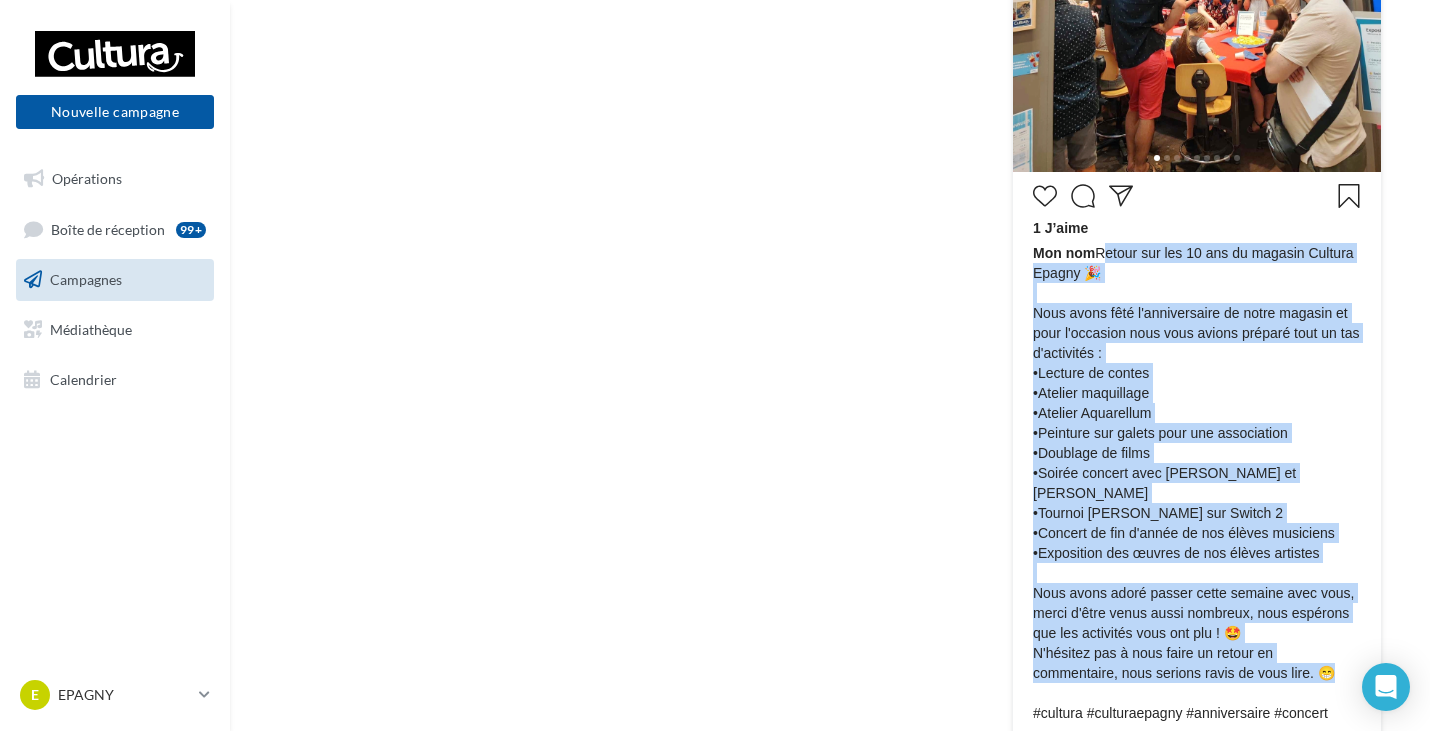scroll, scrollTop: 595, scrollLeft: 0, axis: vertical 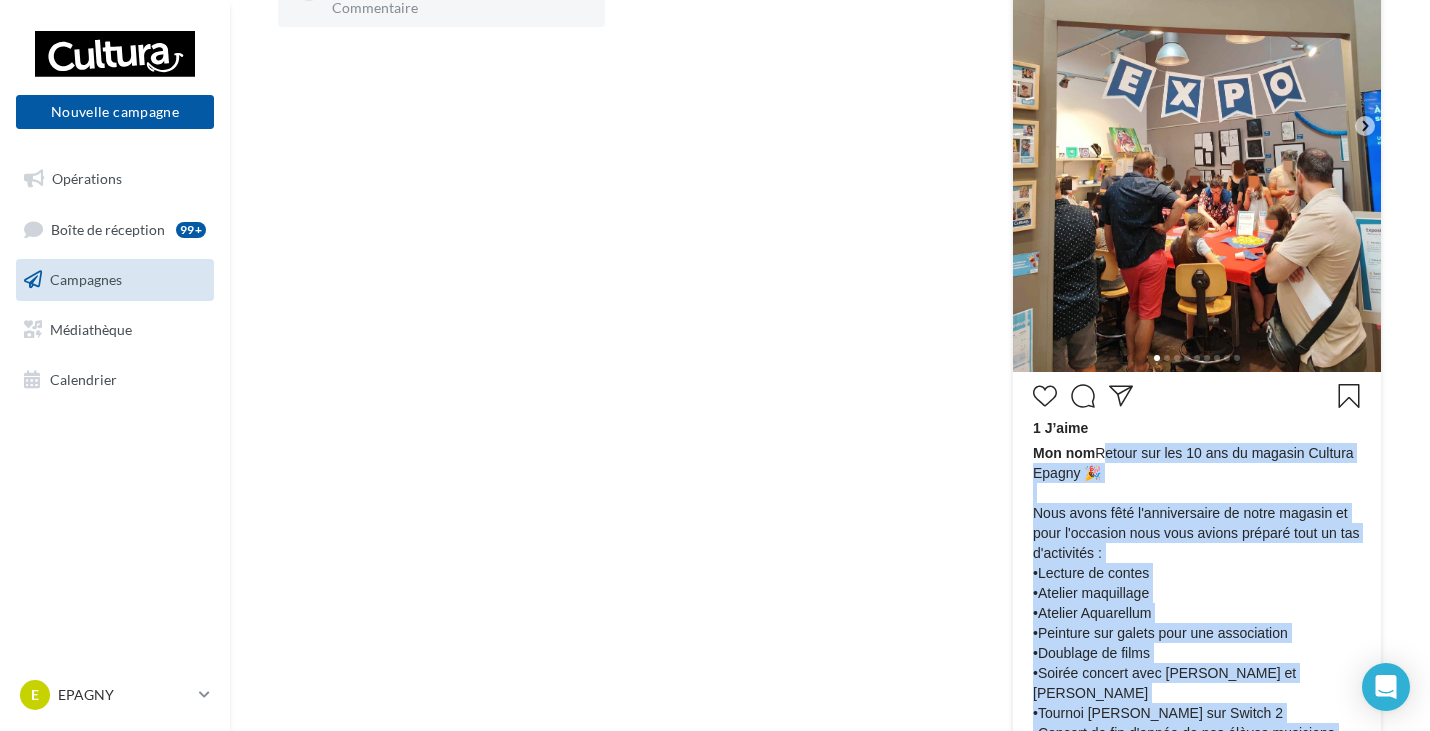 click on "Campagnes" at bounding box center (115, 280) 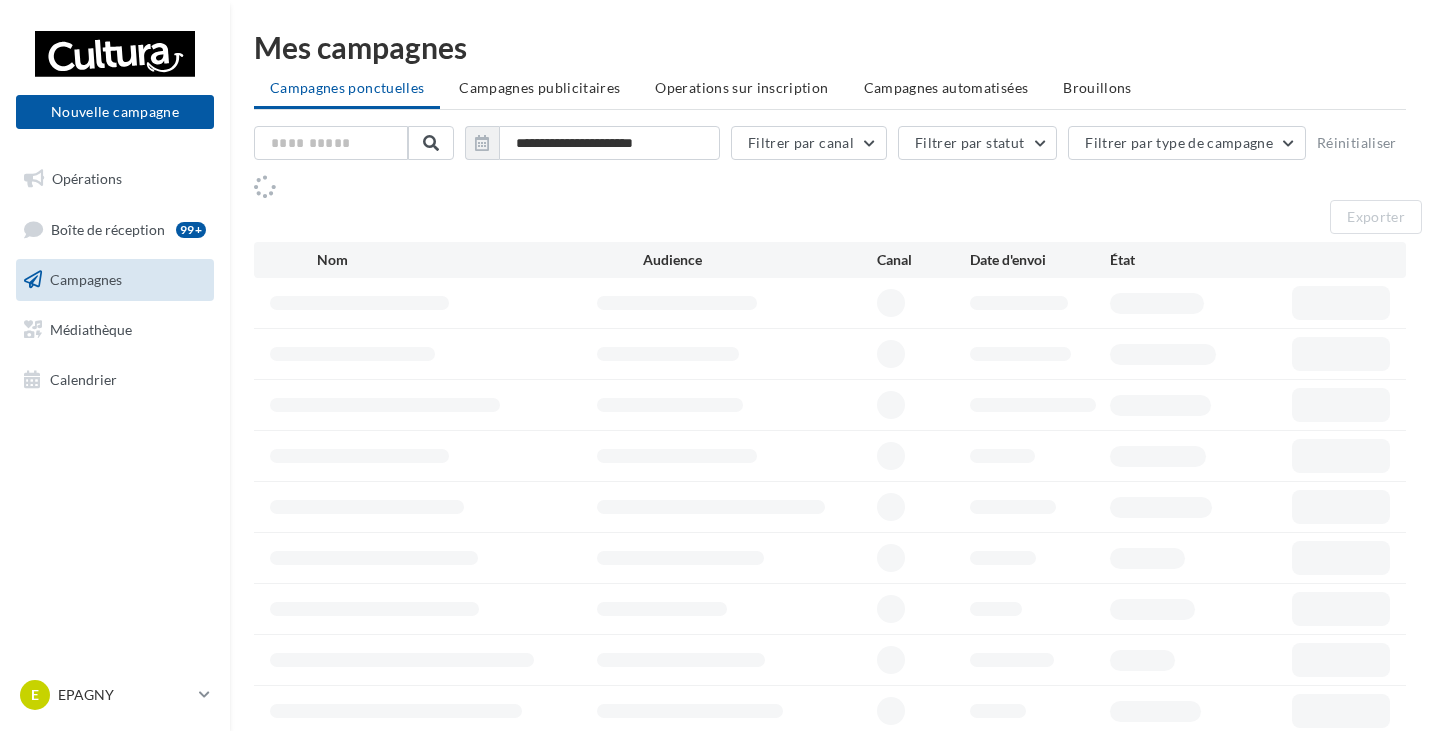 scroll, scrollTop: 0, scrollLeft: 0, axis: both 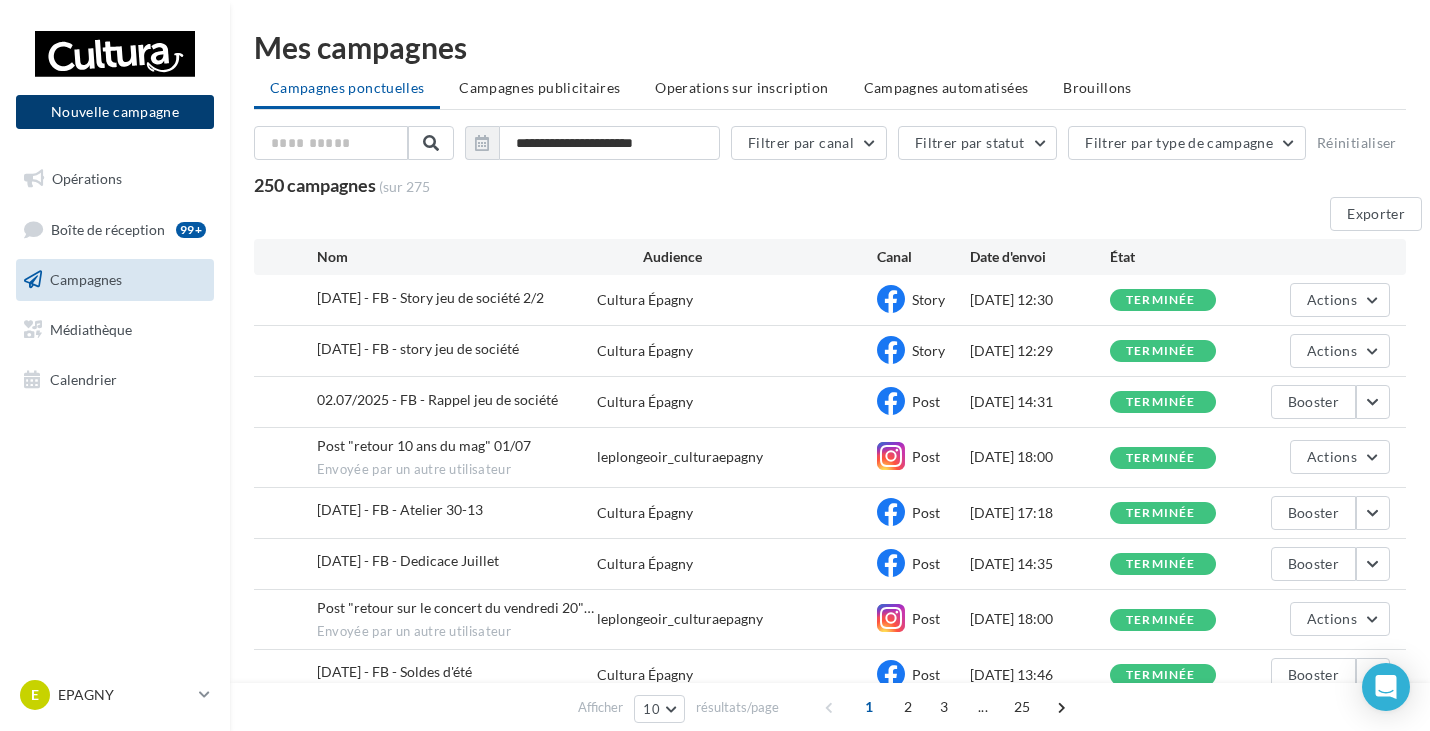 click on "Nouvelle campagne" at bounding box center (115, 112) 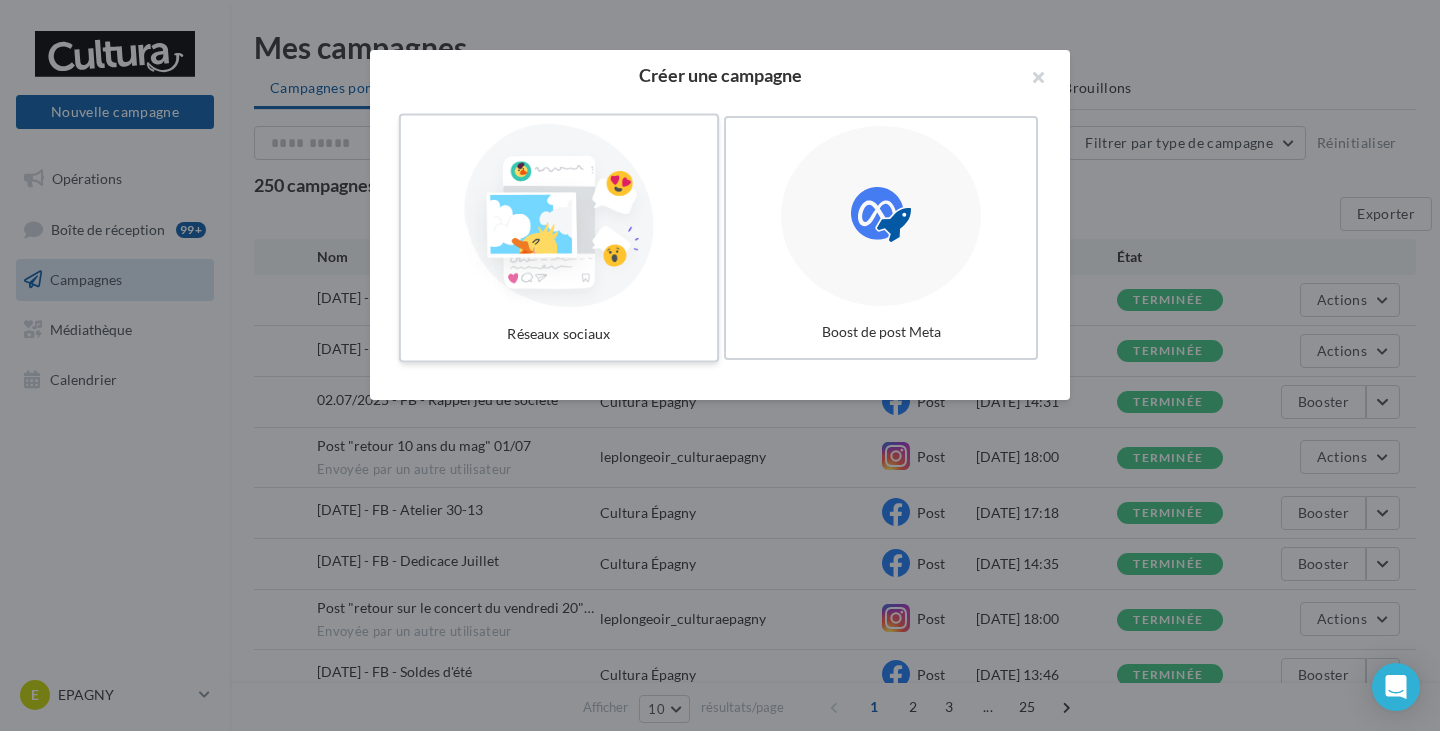 click at bounding box center [559, 216] 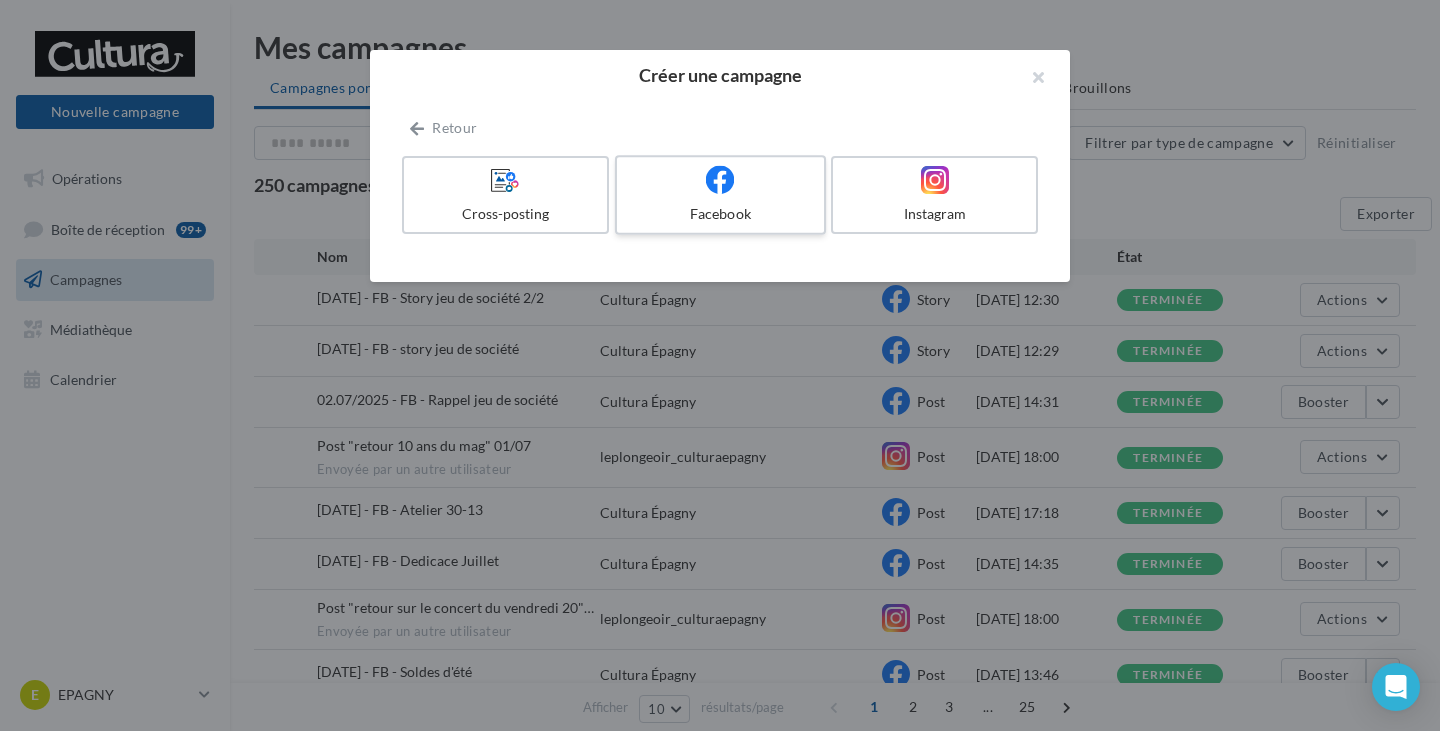 click at bounding box center (720, 180) 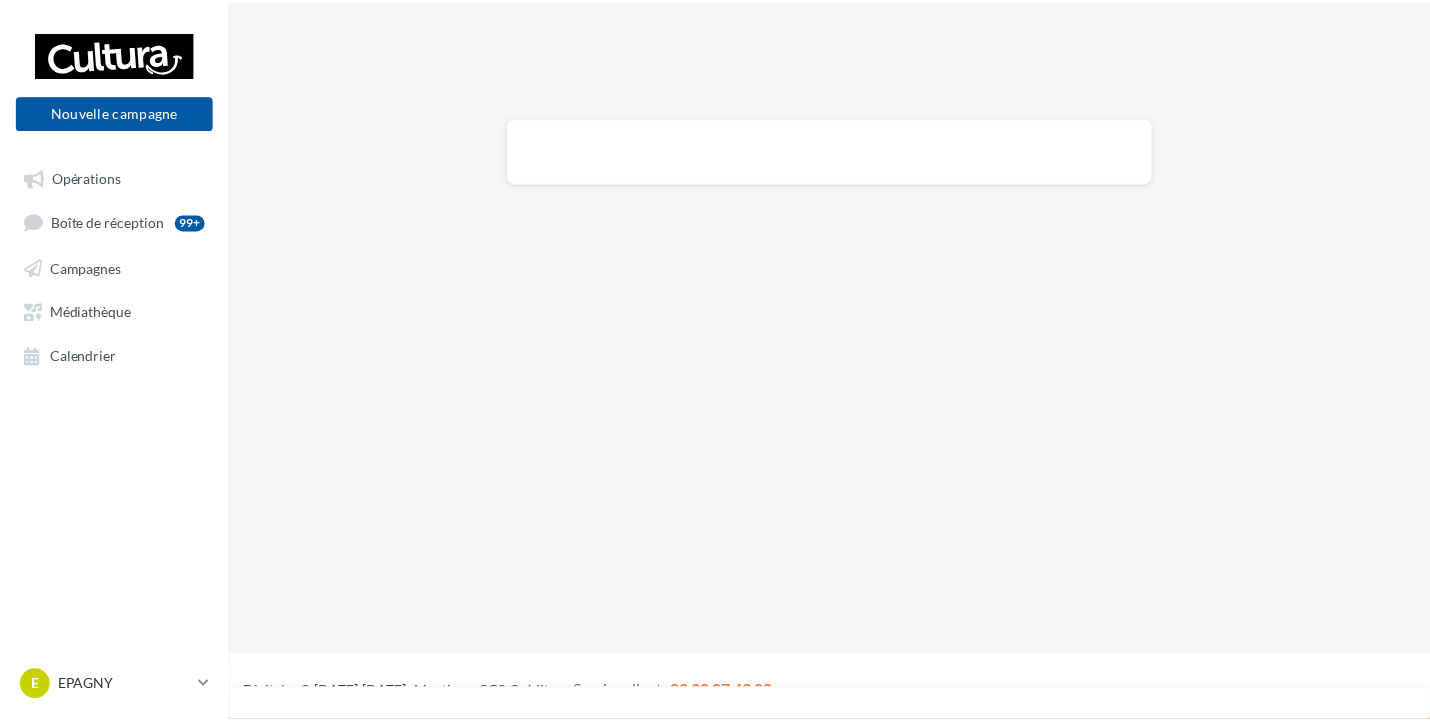 scroll, scrollTop: 0, scrollLeft: 0, axis: both 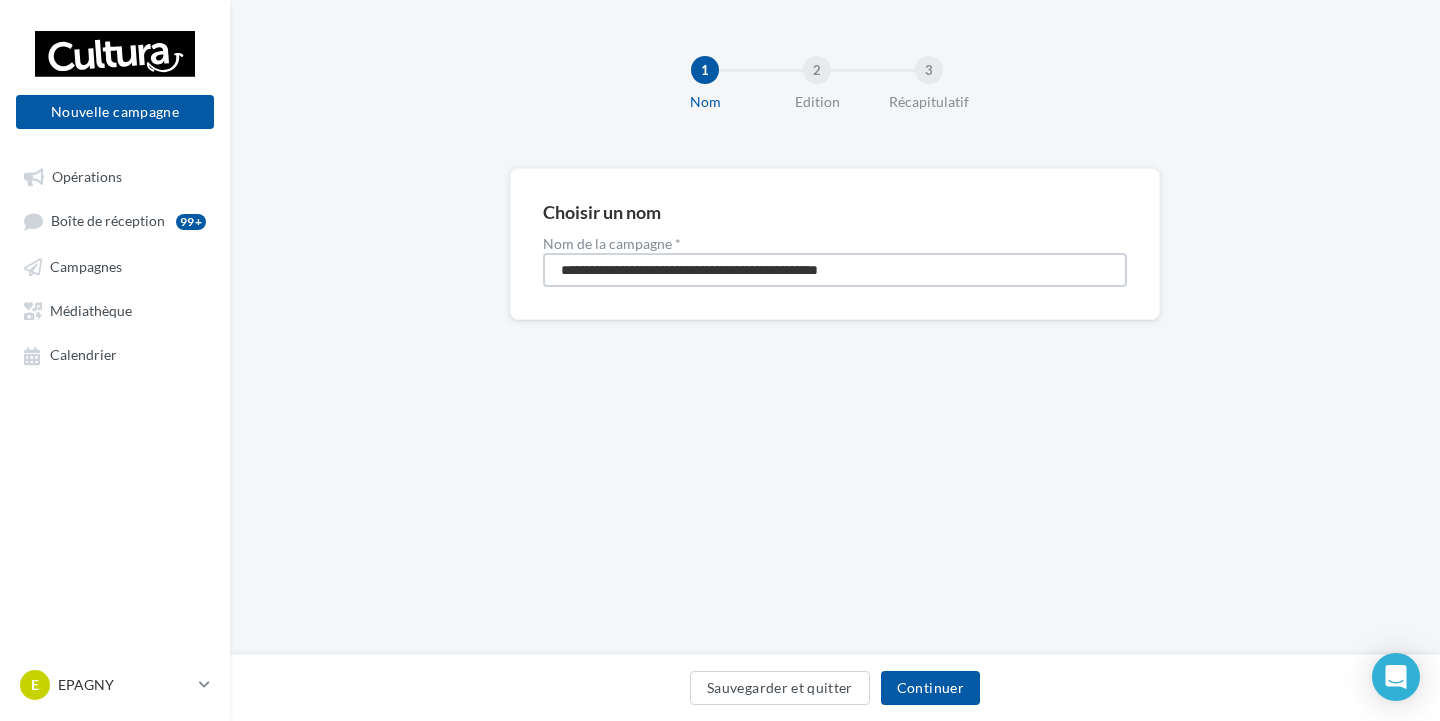 drag, startPoint x: 908, startPoint y: 270, endPoint x: 0, endPoint y: 127, distance: 919.19147 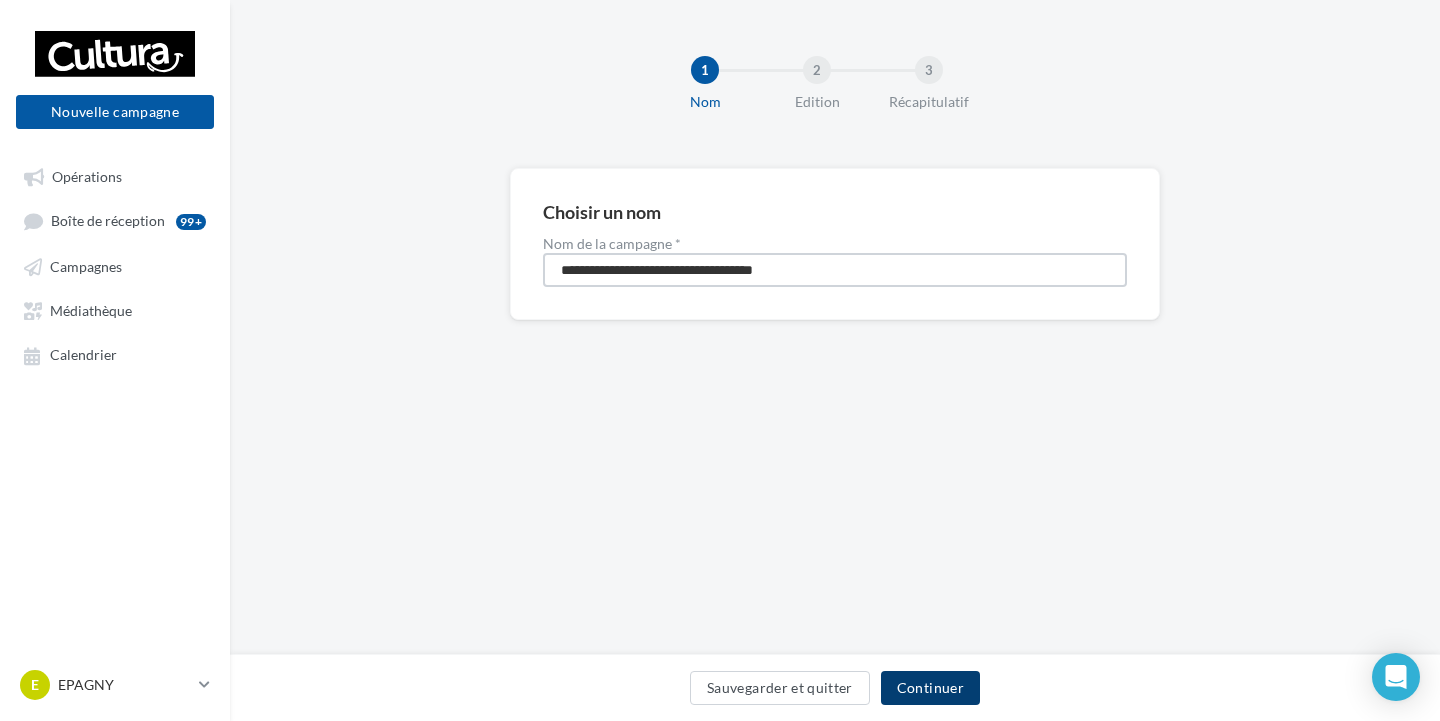 type on "**********" 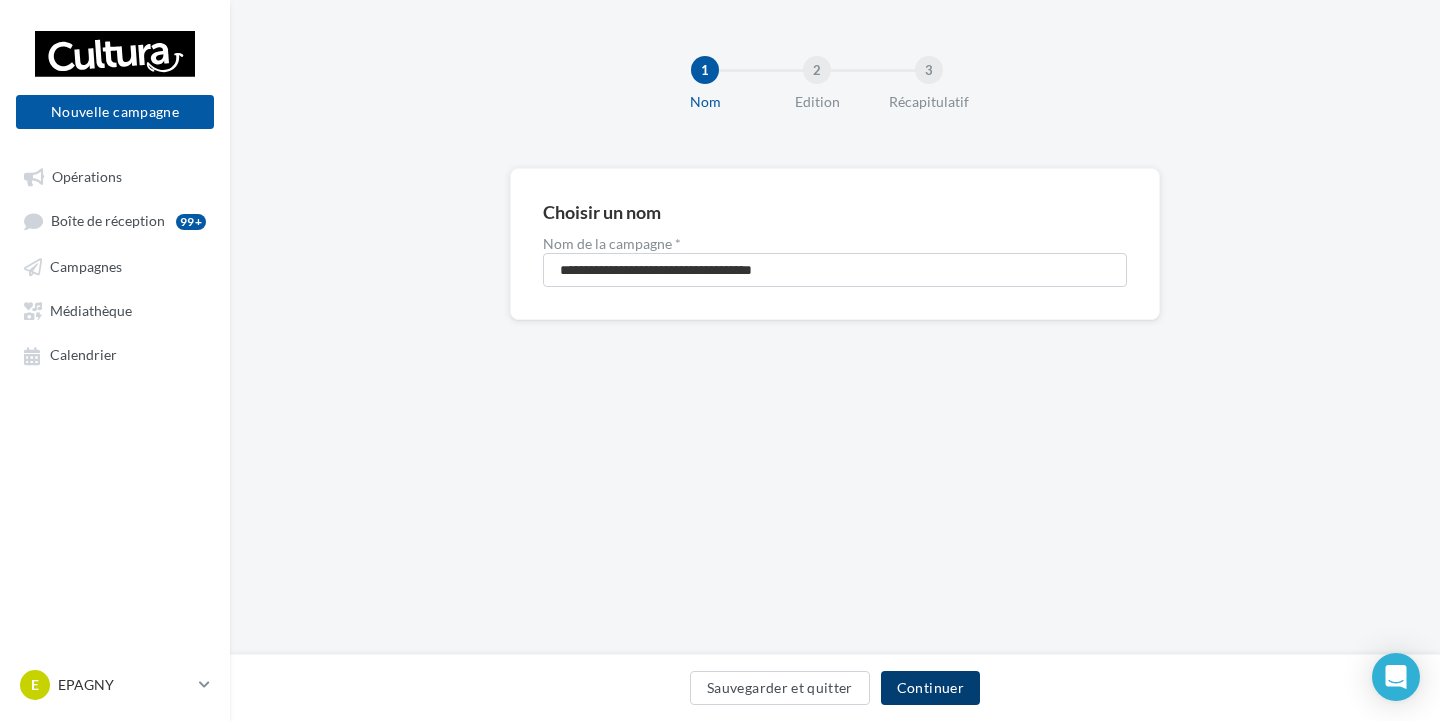 click on "Continuer" at bounding box center (930, 688) 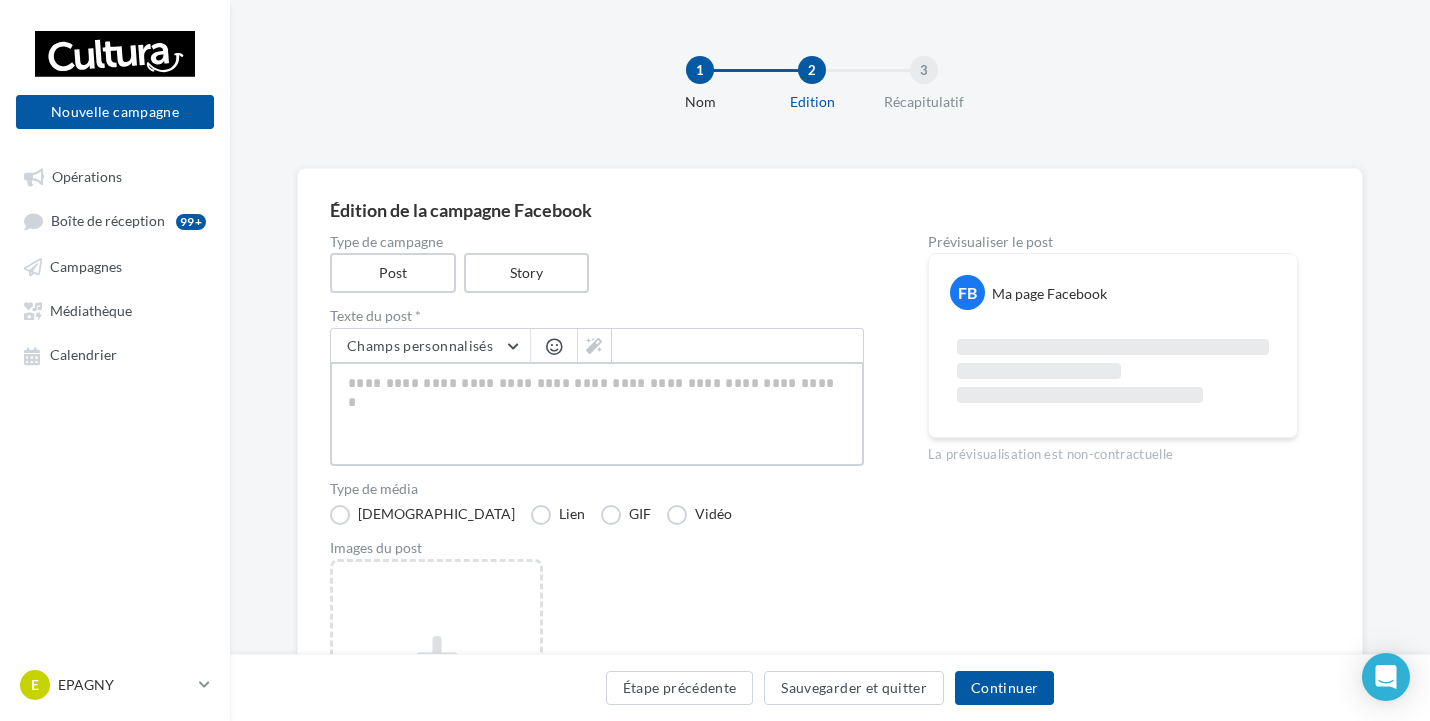click at bounding box center [597, 414] 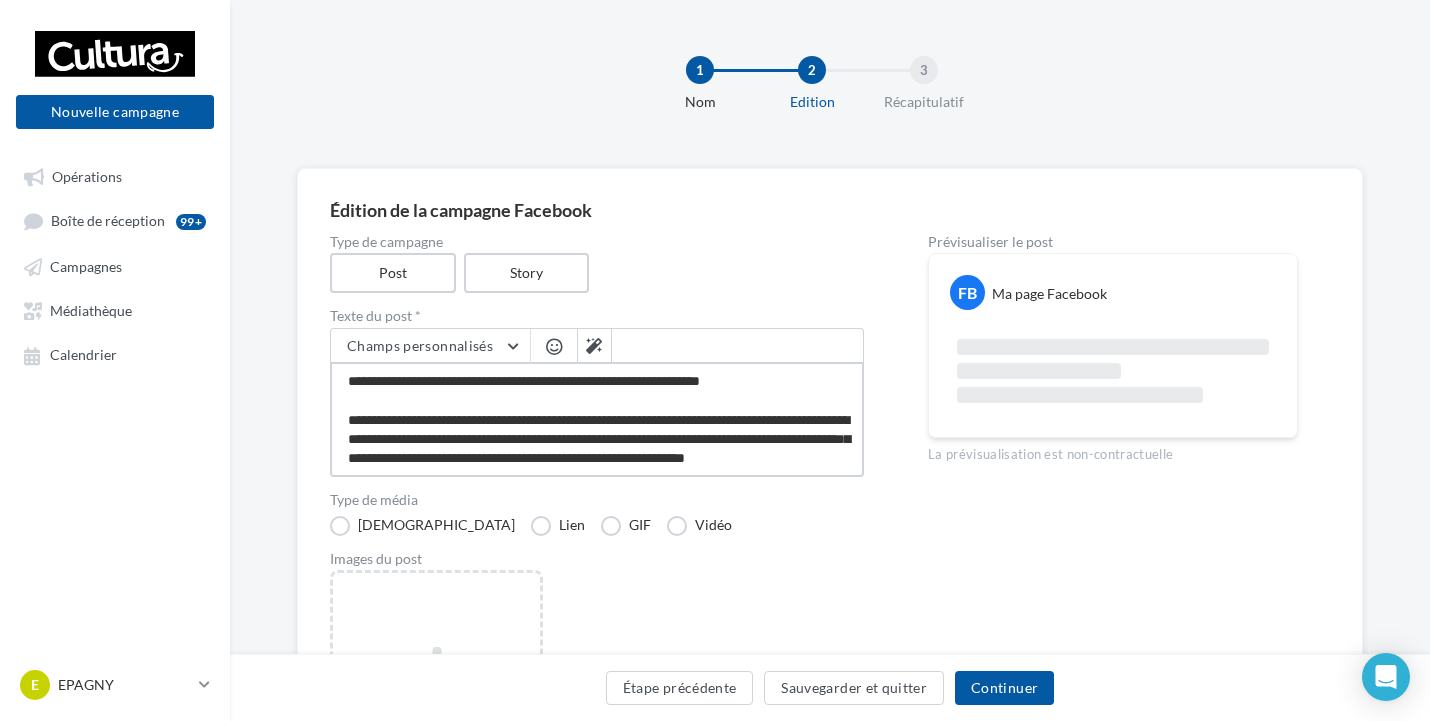 scroll, scrollTop: 127, scrollLeft: 0, axis: vertical 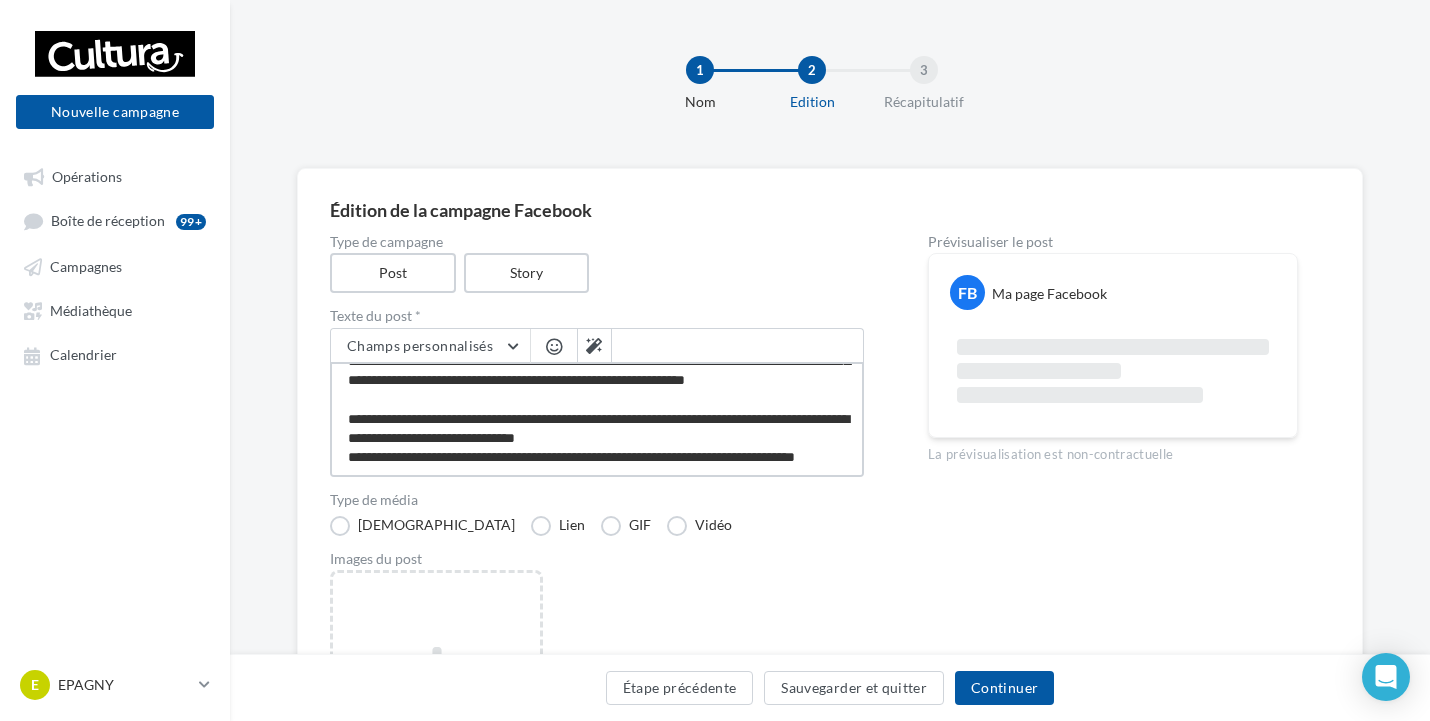 type on "**********" 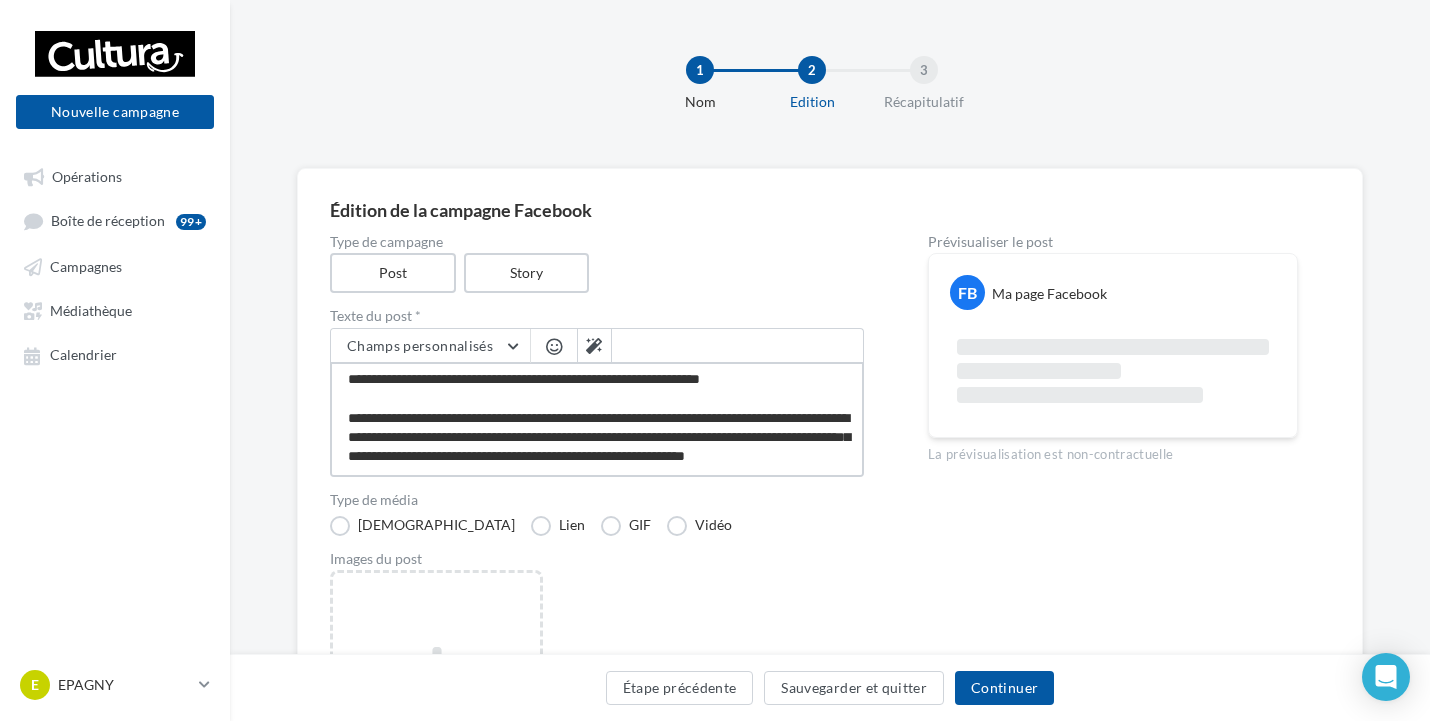 scroll, scrollTop: 0, scrollLeft: 0, axis: both 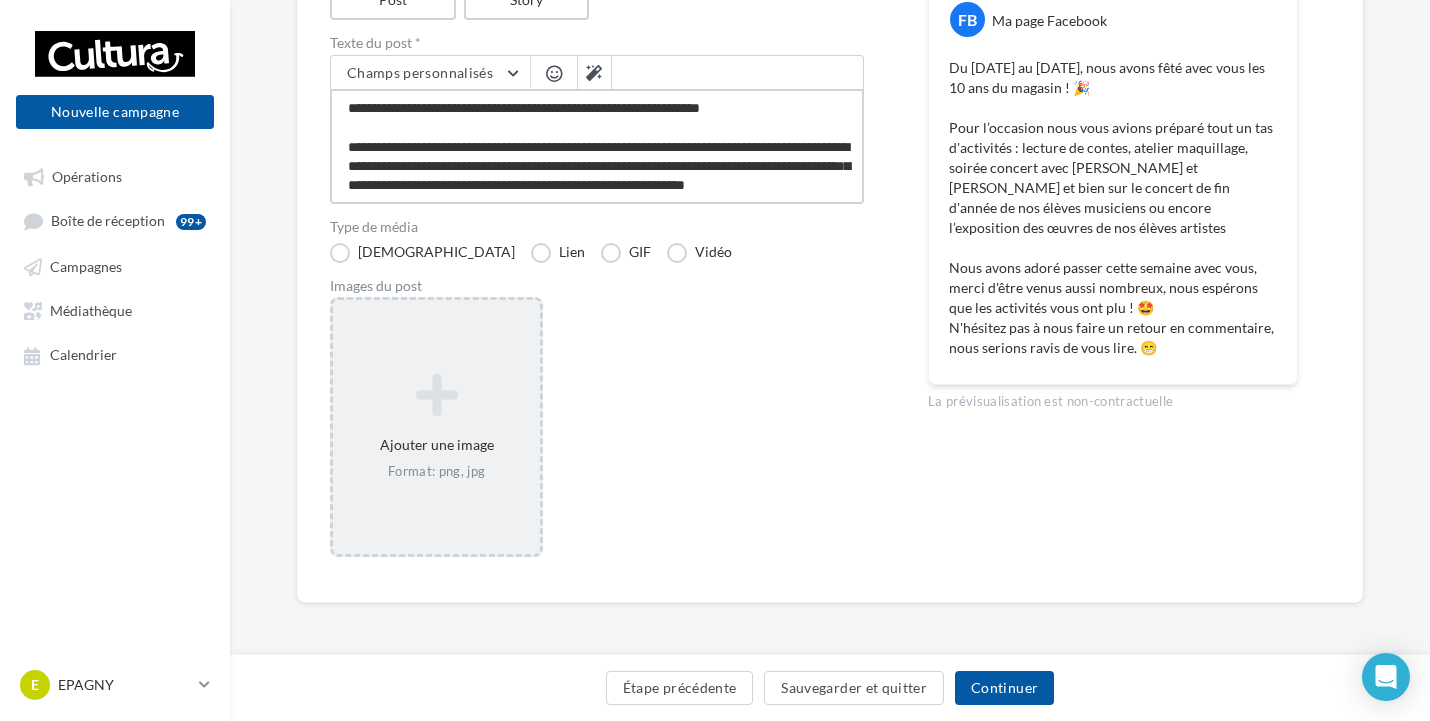 type on "**********" 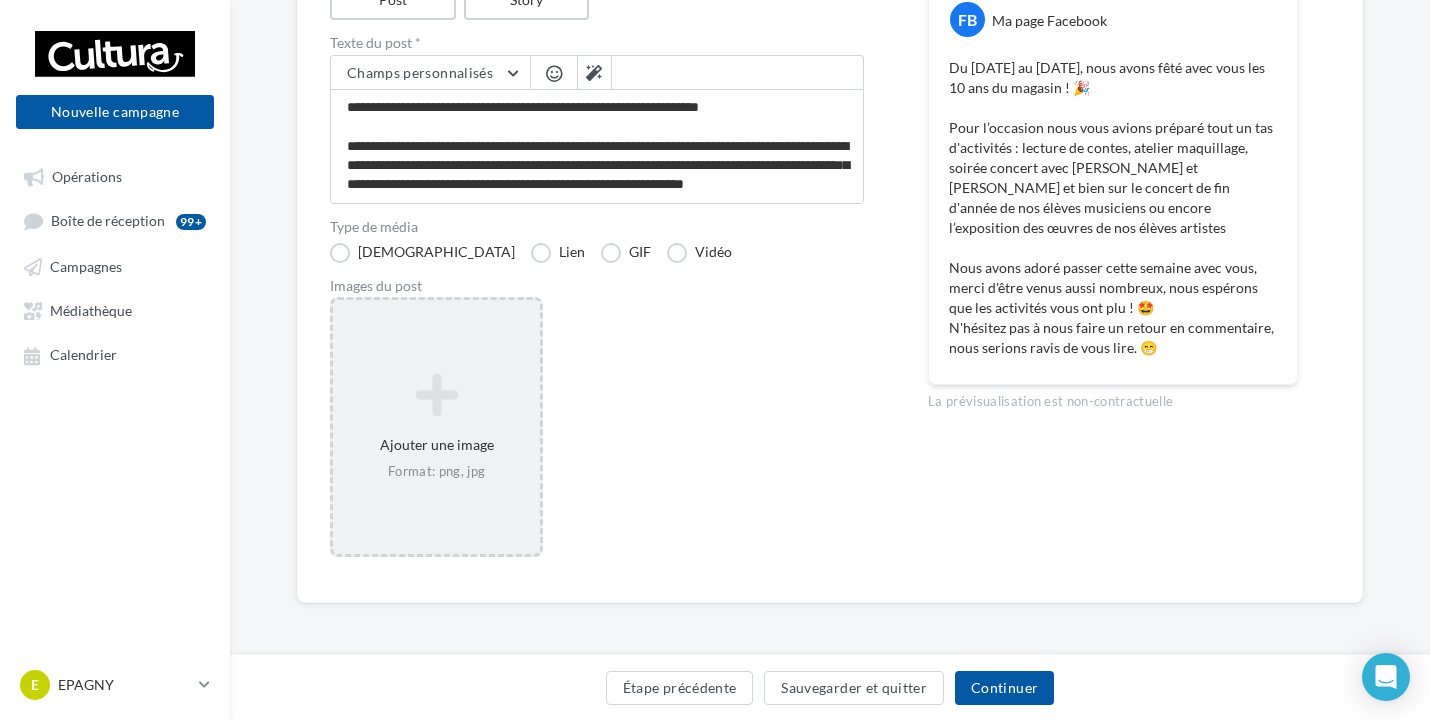 click on "Ajouter une image     Format: png, jpg" at bounding box center (436, 427) 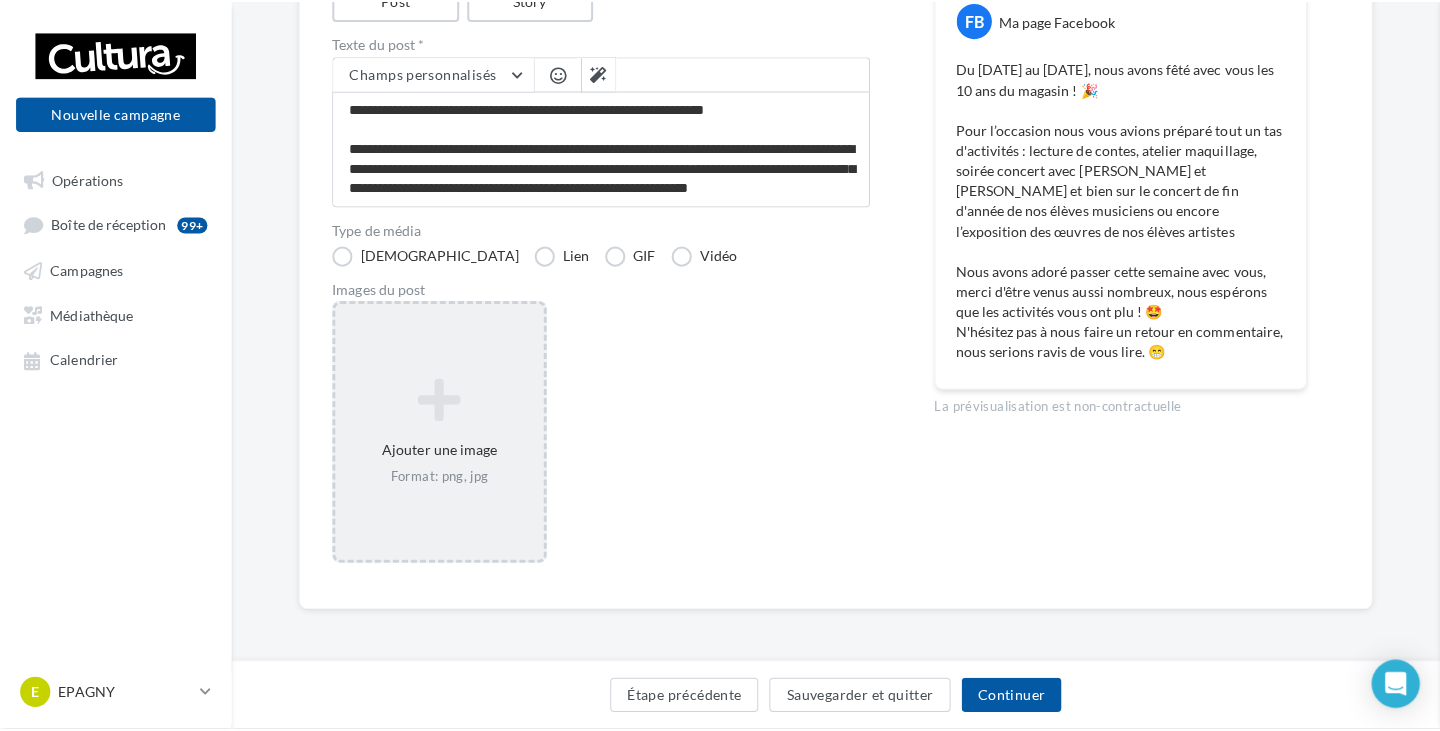 scroll, scrollTop: 263, scrollLeft: 0, axis: vertical 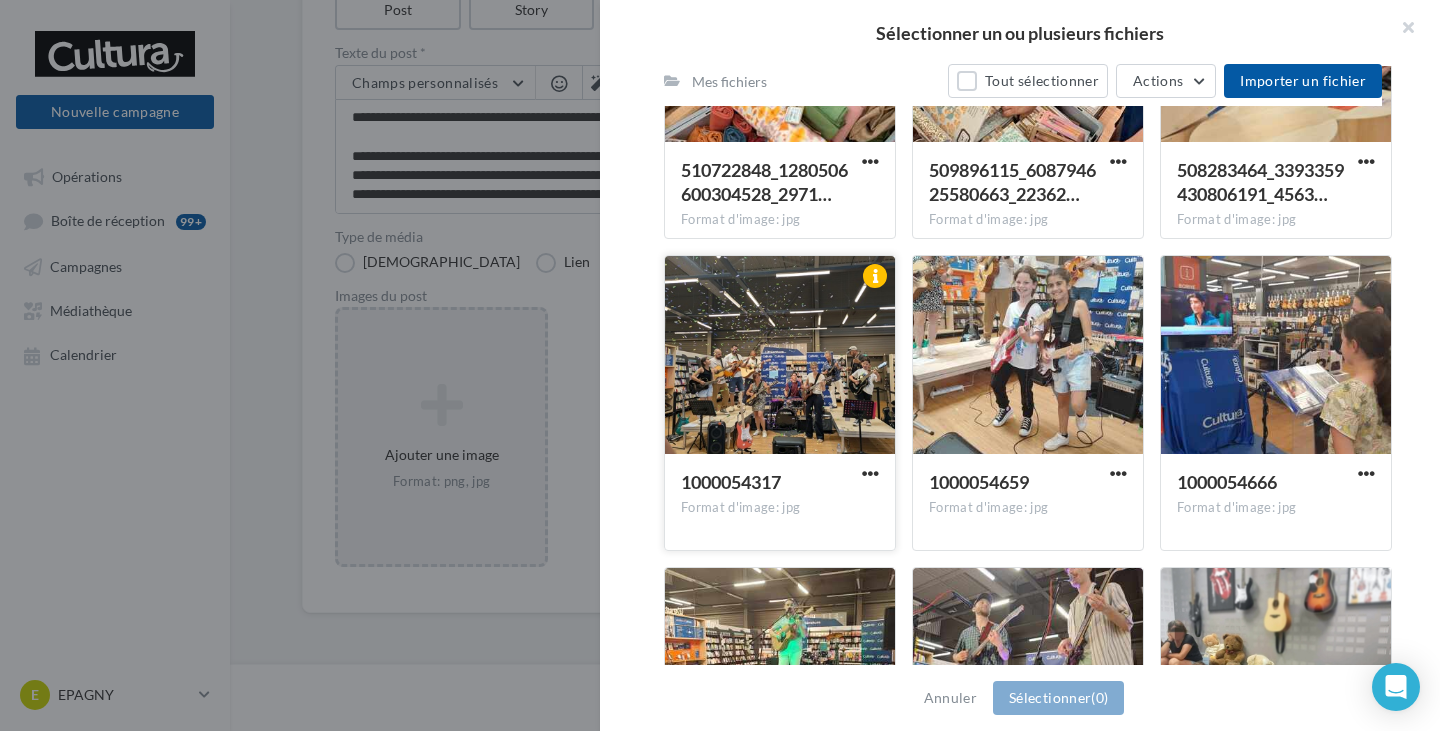 click at bounding box center (780, 356) 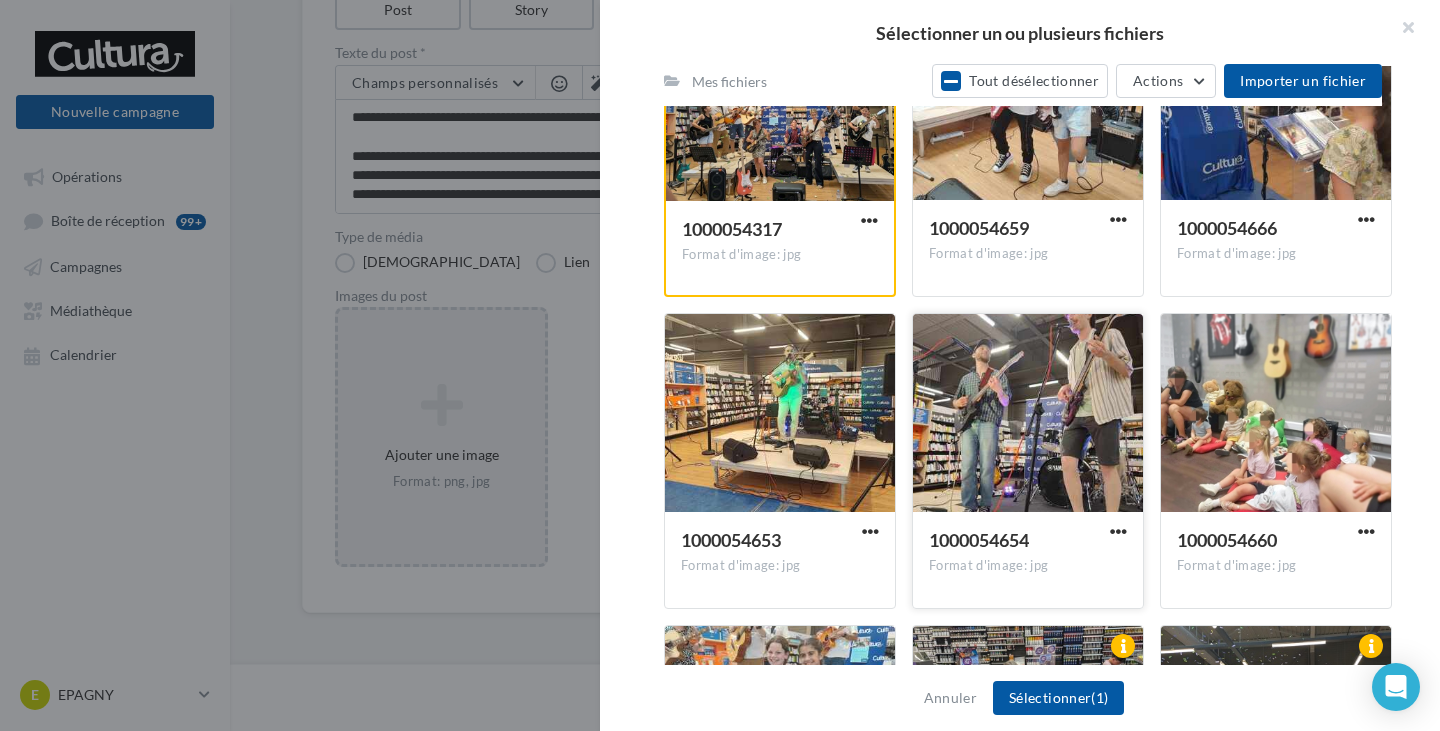 scroll, scrollTop: 1340, scrollLeft: 0, axis: vertical 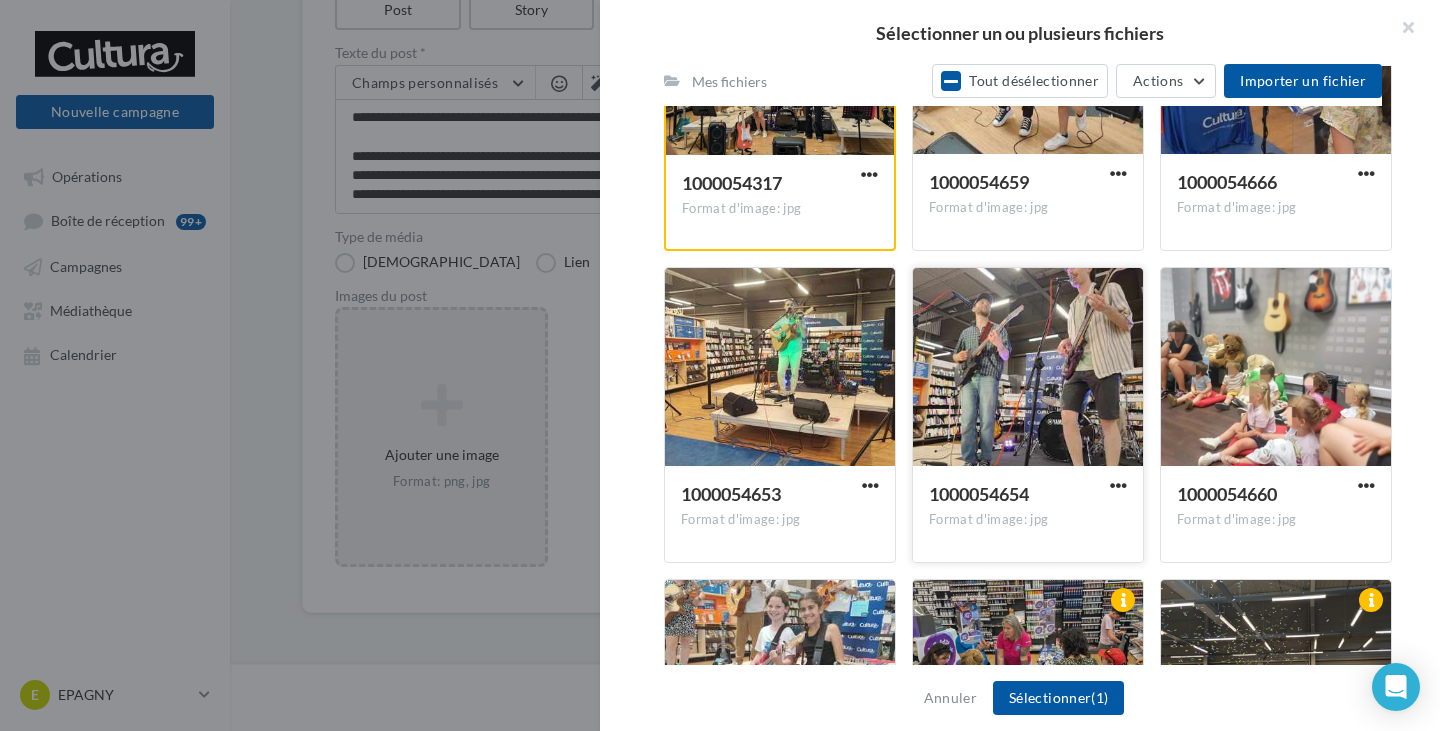 click at bounding box center (1028, 368) 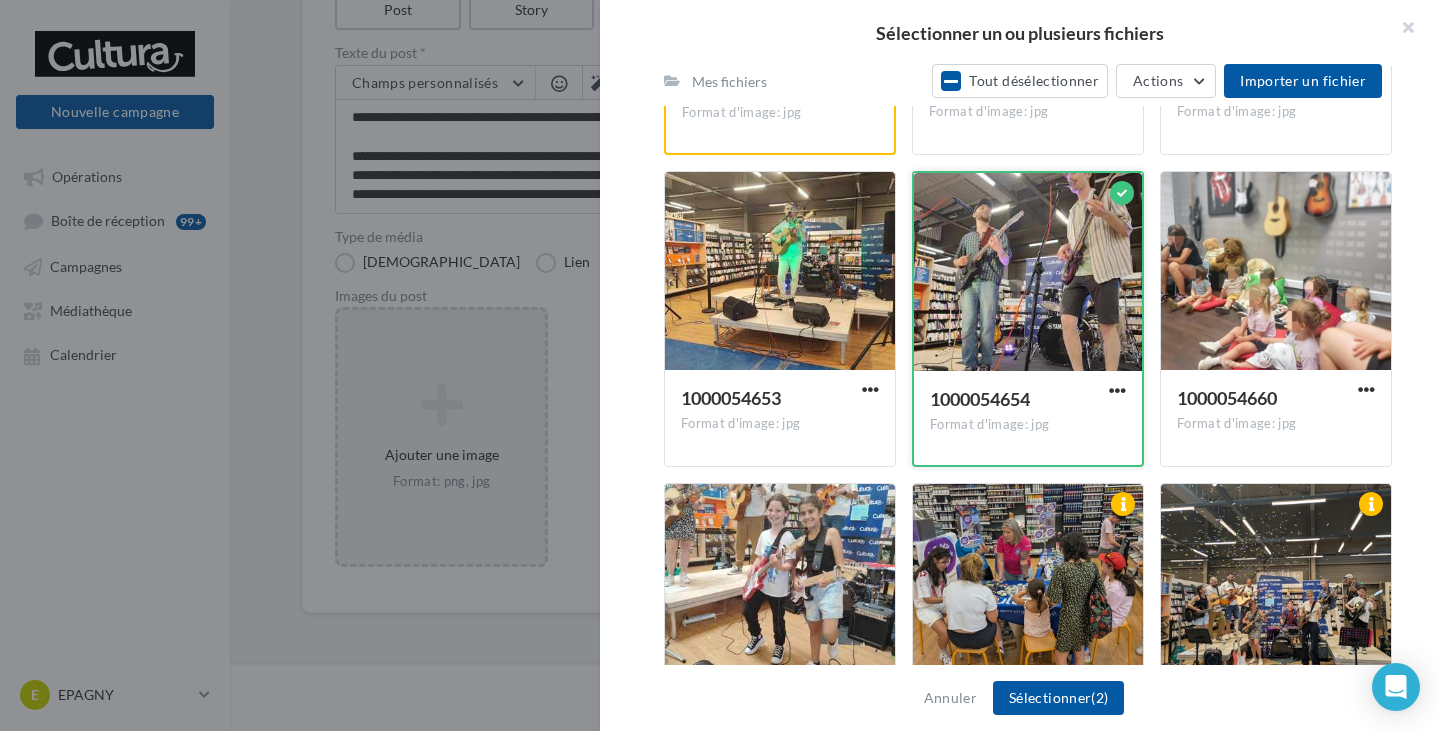 scroll, scrollTop: 1540, scrollLeft: 0, axis: vertical 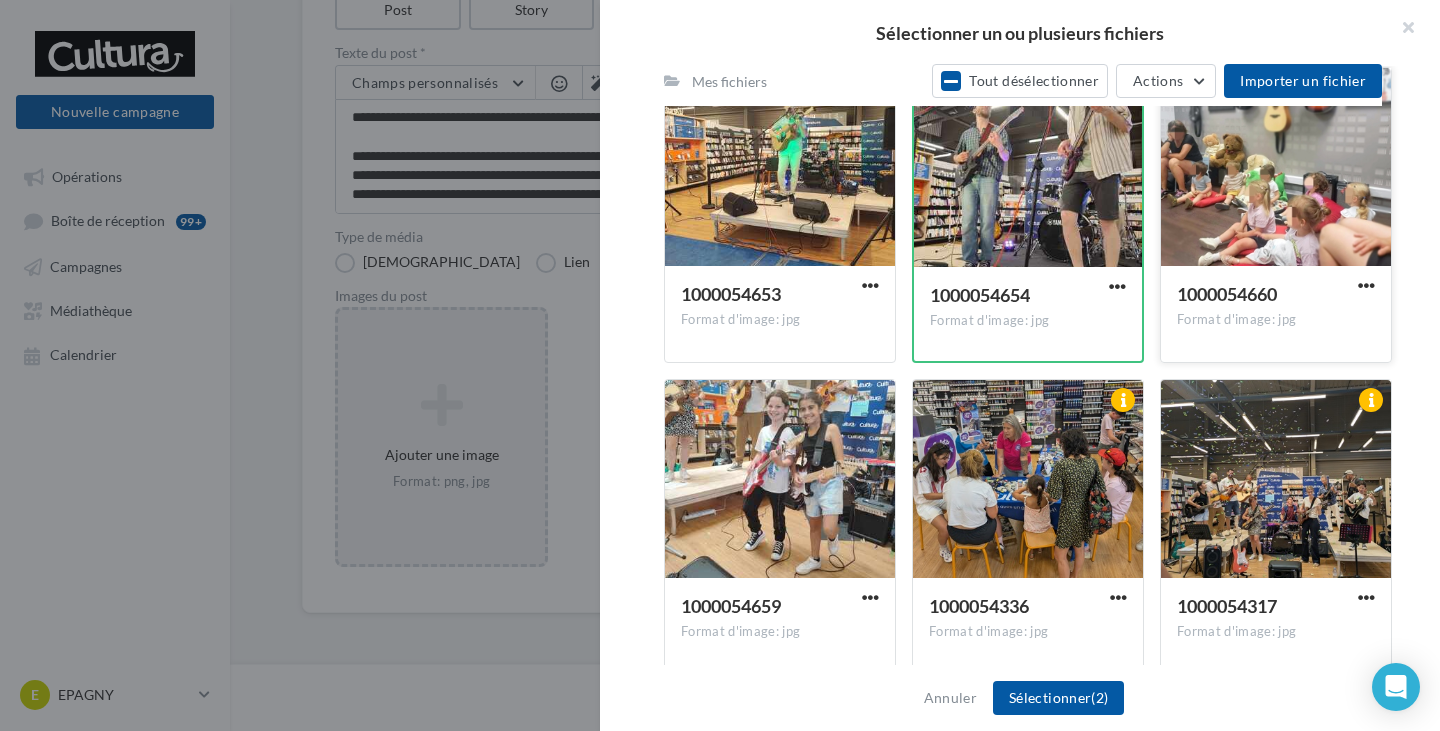 click at bounding box center (1276, 168) 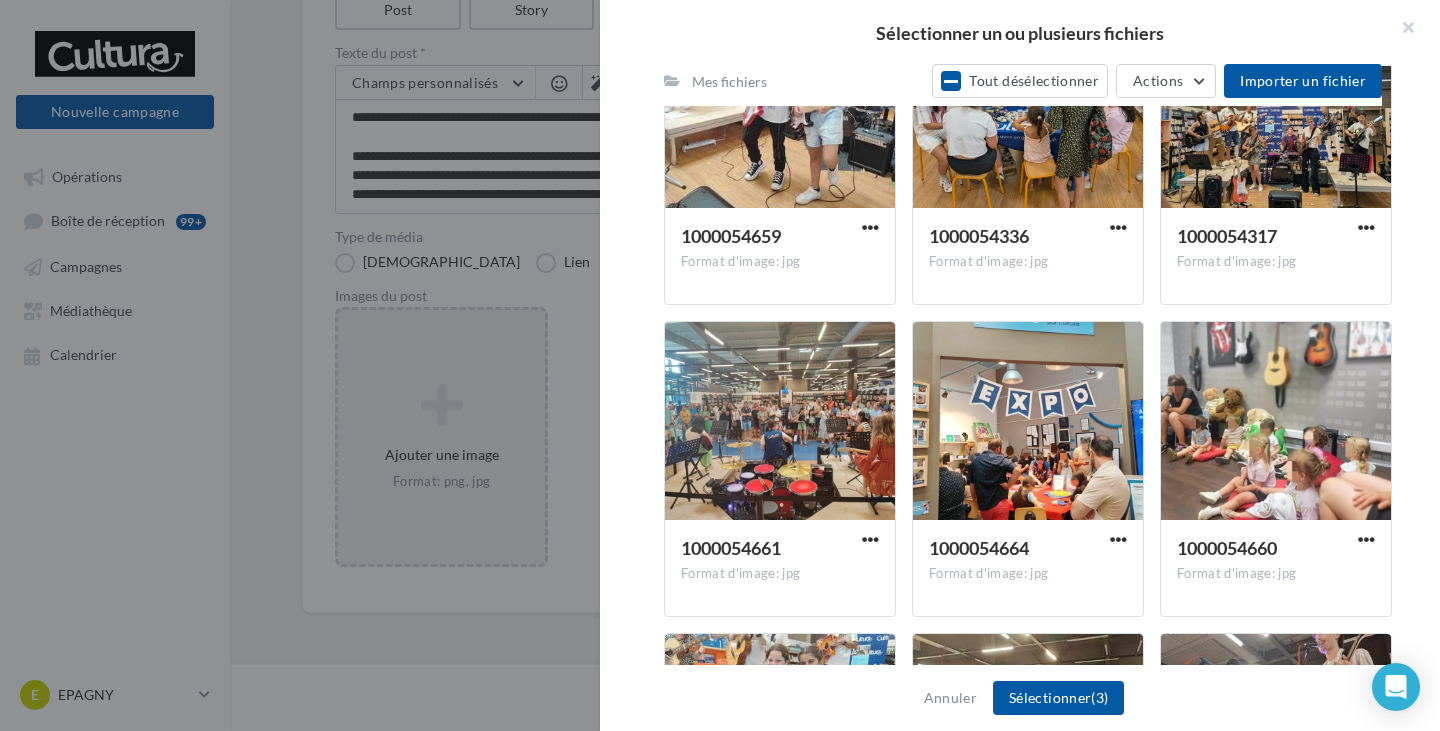 scroll, scrollTop: 1940, scrollLeft: 0, axis: vertical 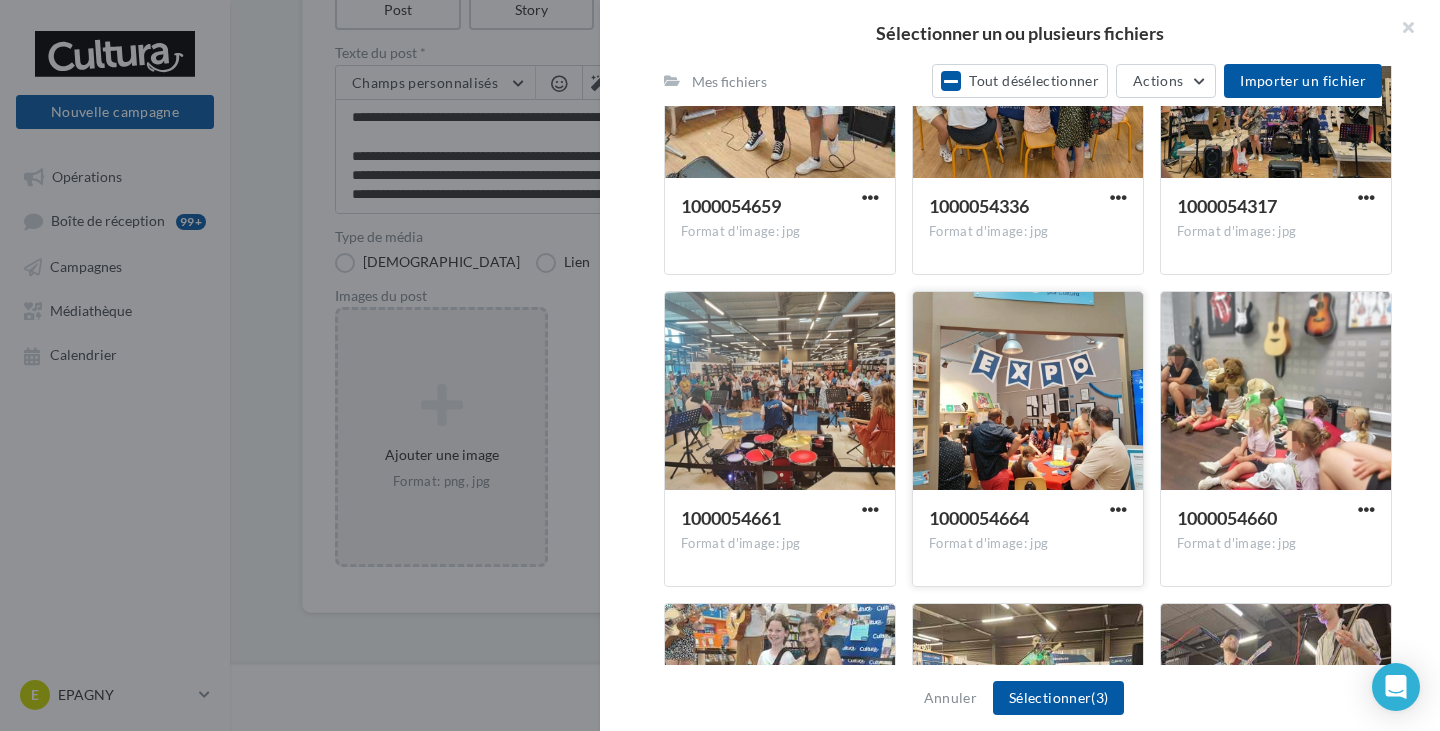 click at bounding box center (1028, 392) 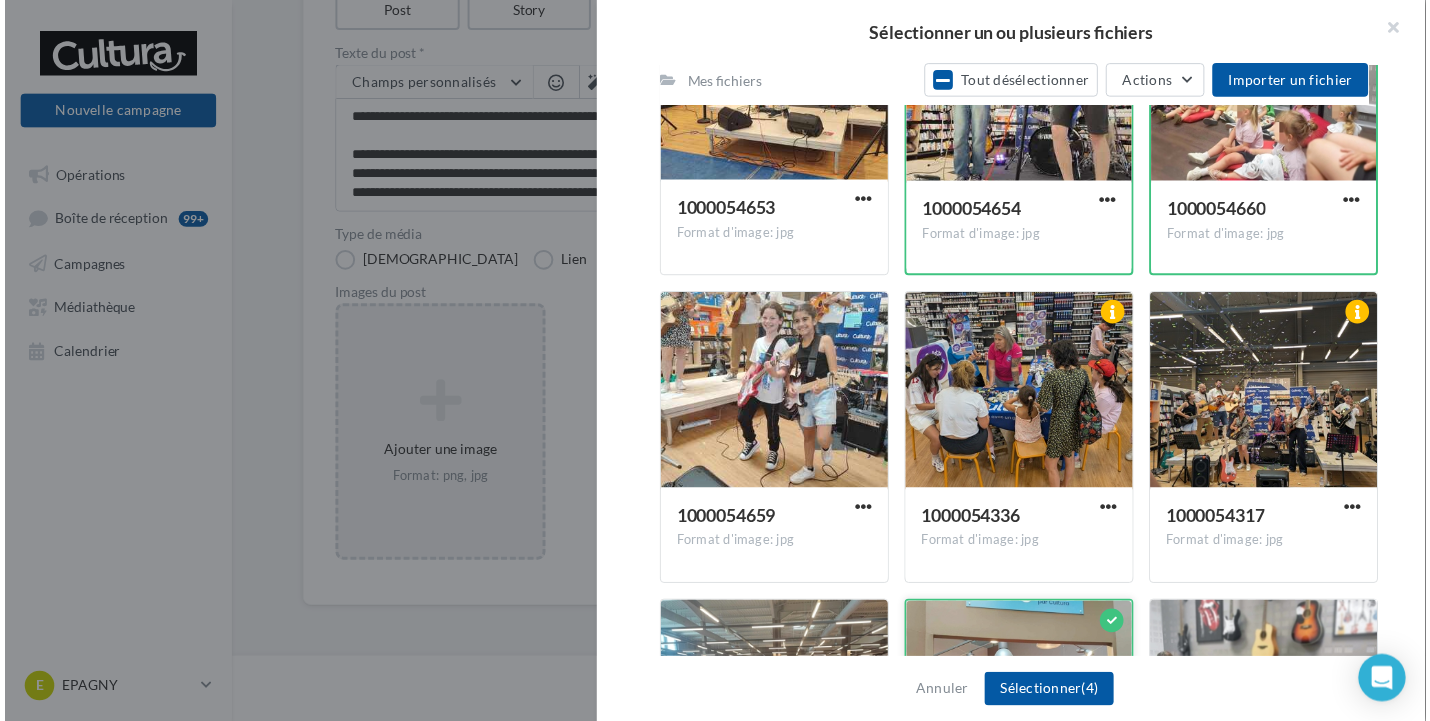 scroll, scrollTop: 1612, scrollLeft: 0, axis: vertical 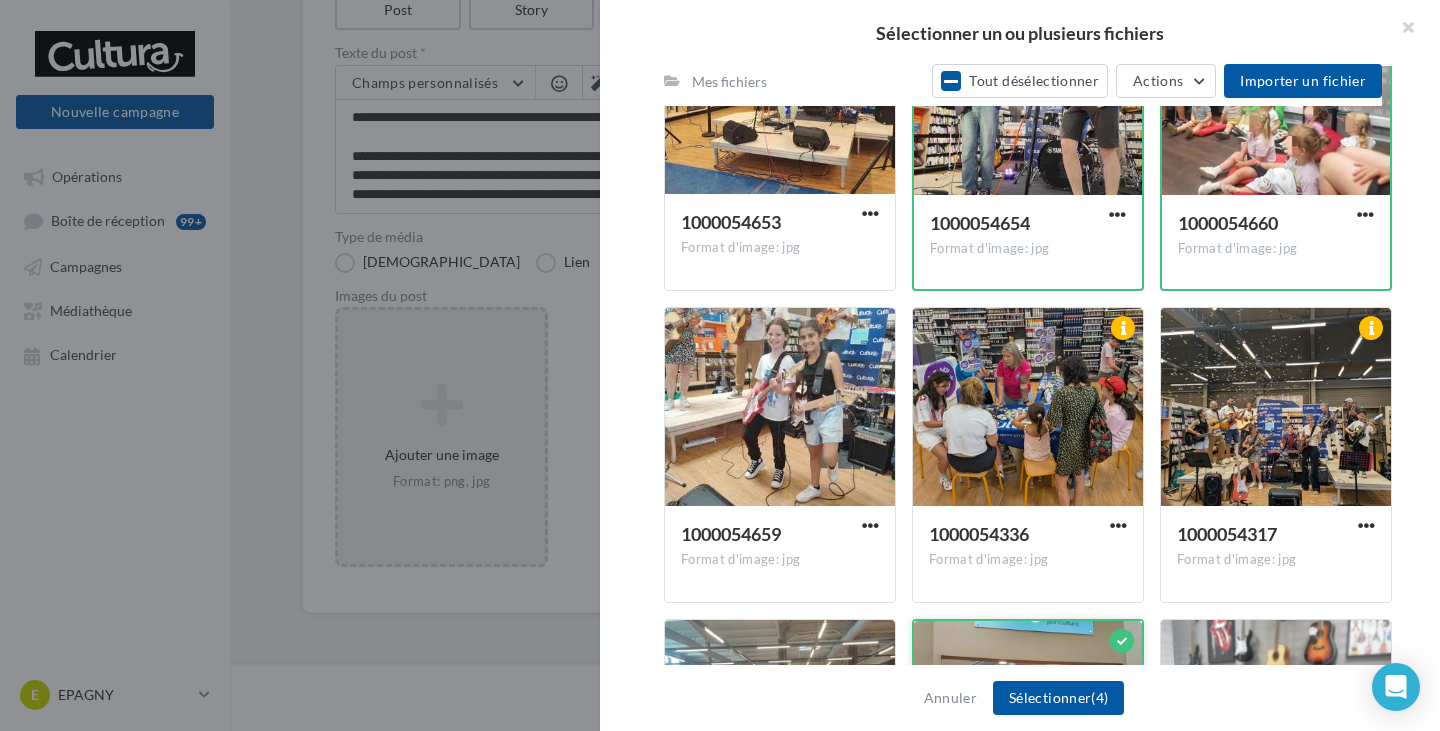 click at bounding box center (1028, 408) 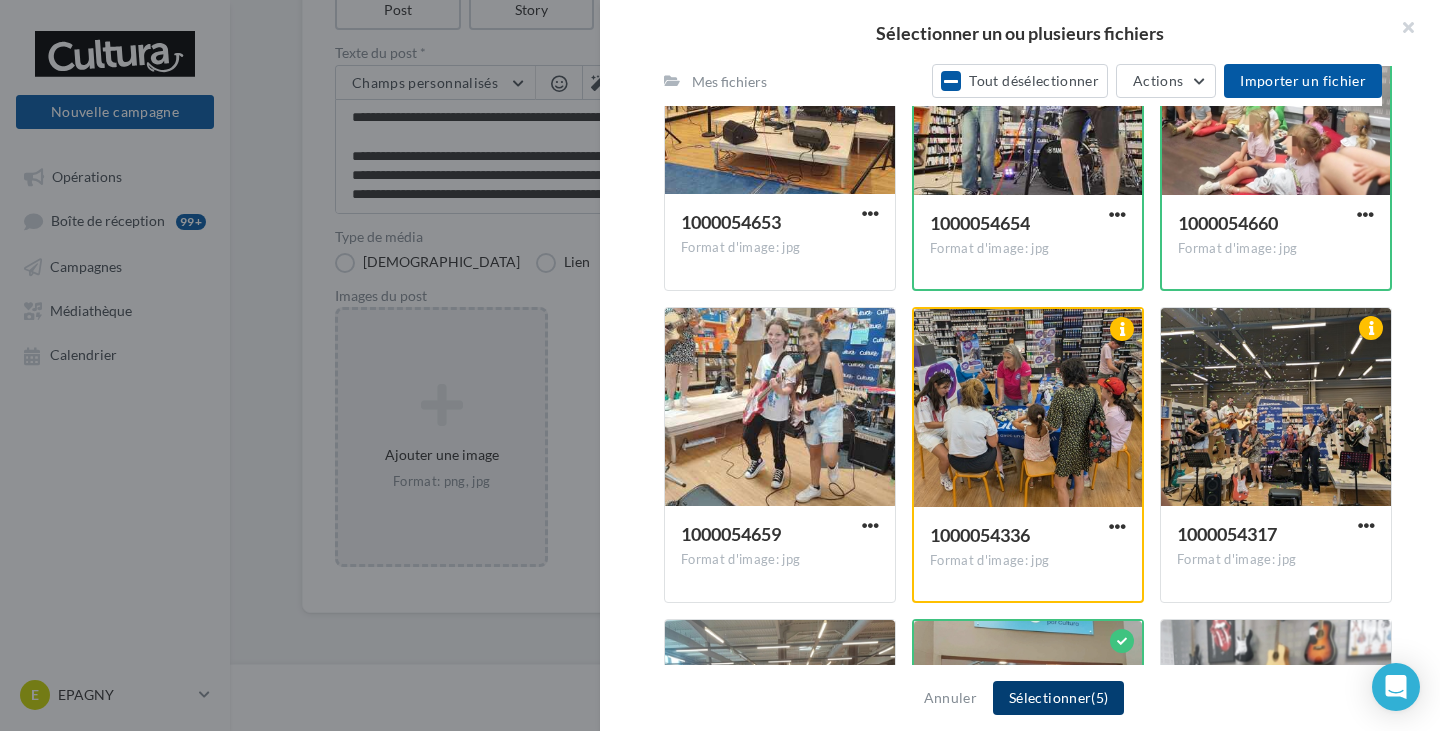 click on "Sélectionner   (5)" at bounding box center (1058, 698) 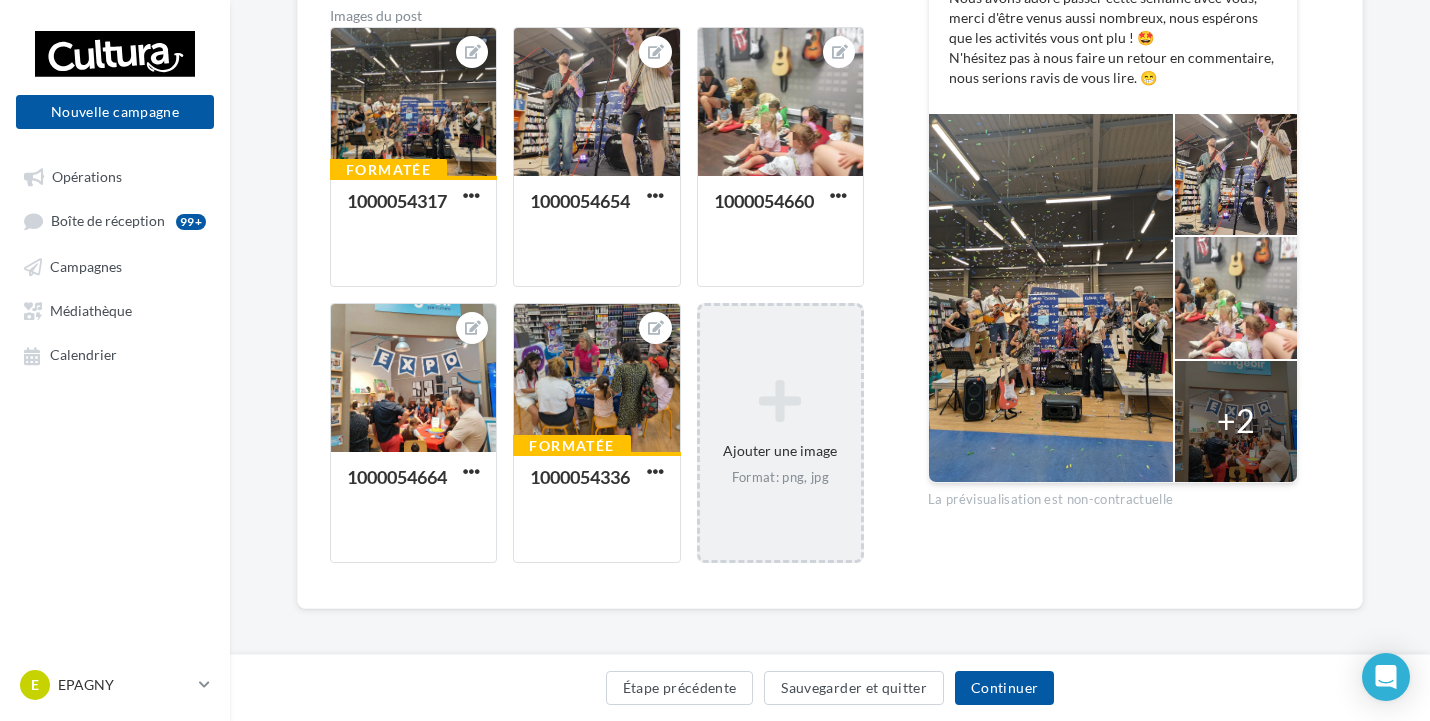 scroll, scrollTop: 549, scrollLeft: 0, axis: vertical 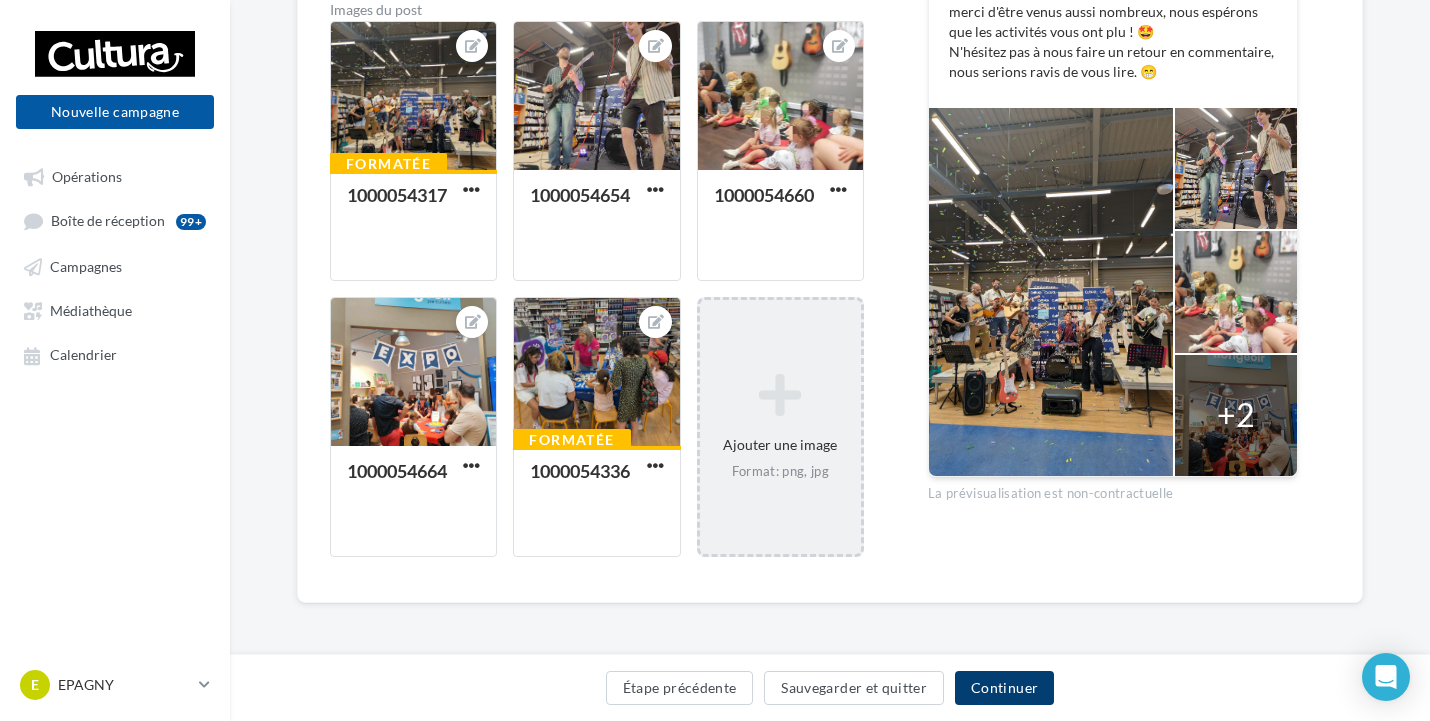click on "Continuer" at bounding box center [1004, 688] 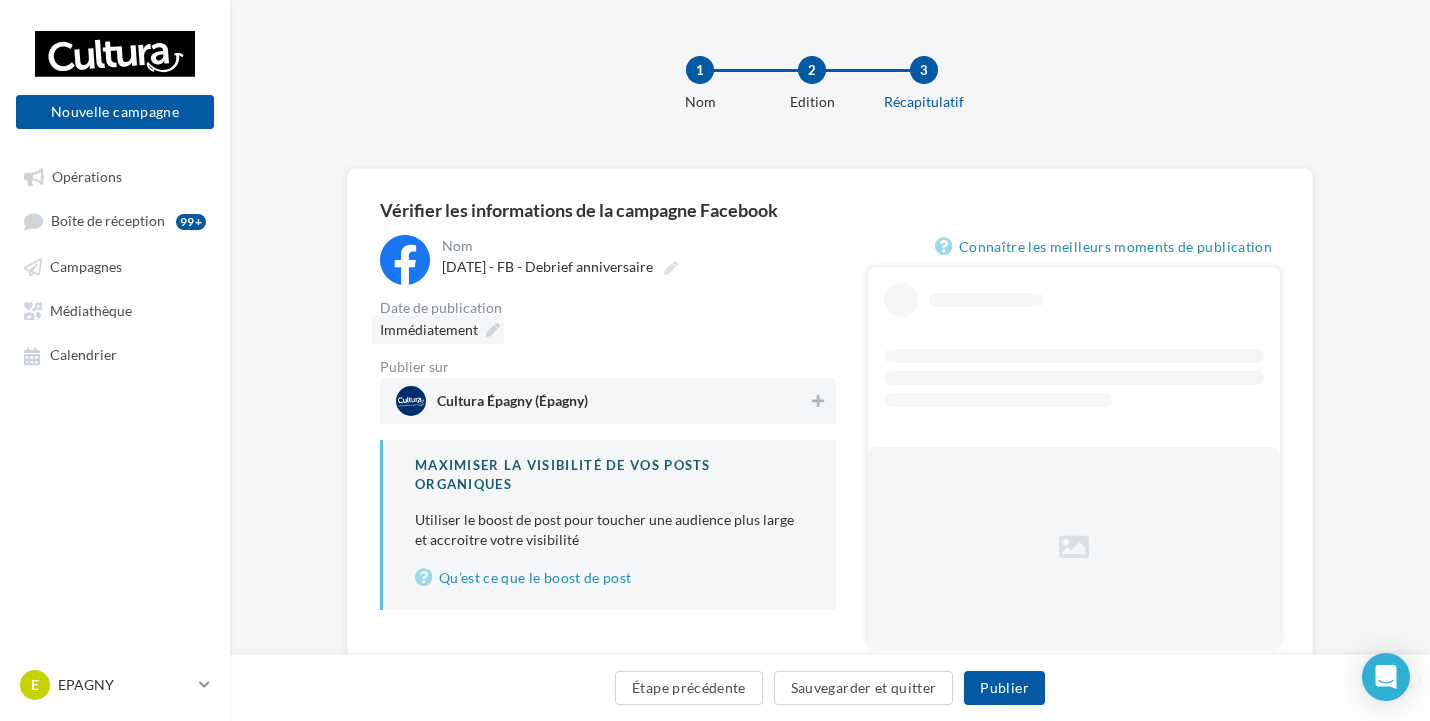 click on "Immédiatement" at bounding box center (429, 329) 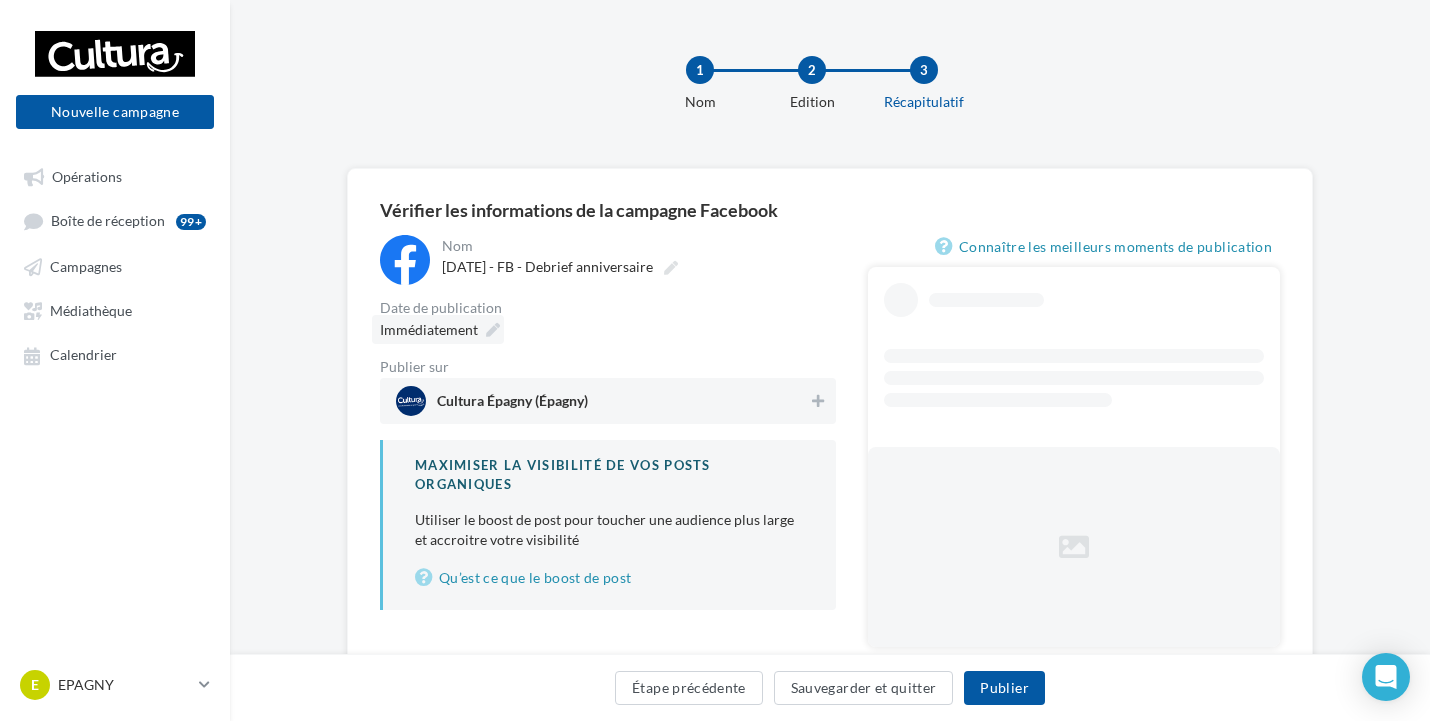 click on "Immédiatement" at bounding box center (429, 329) 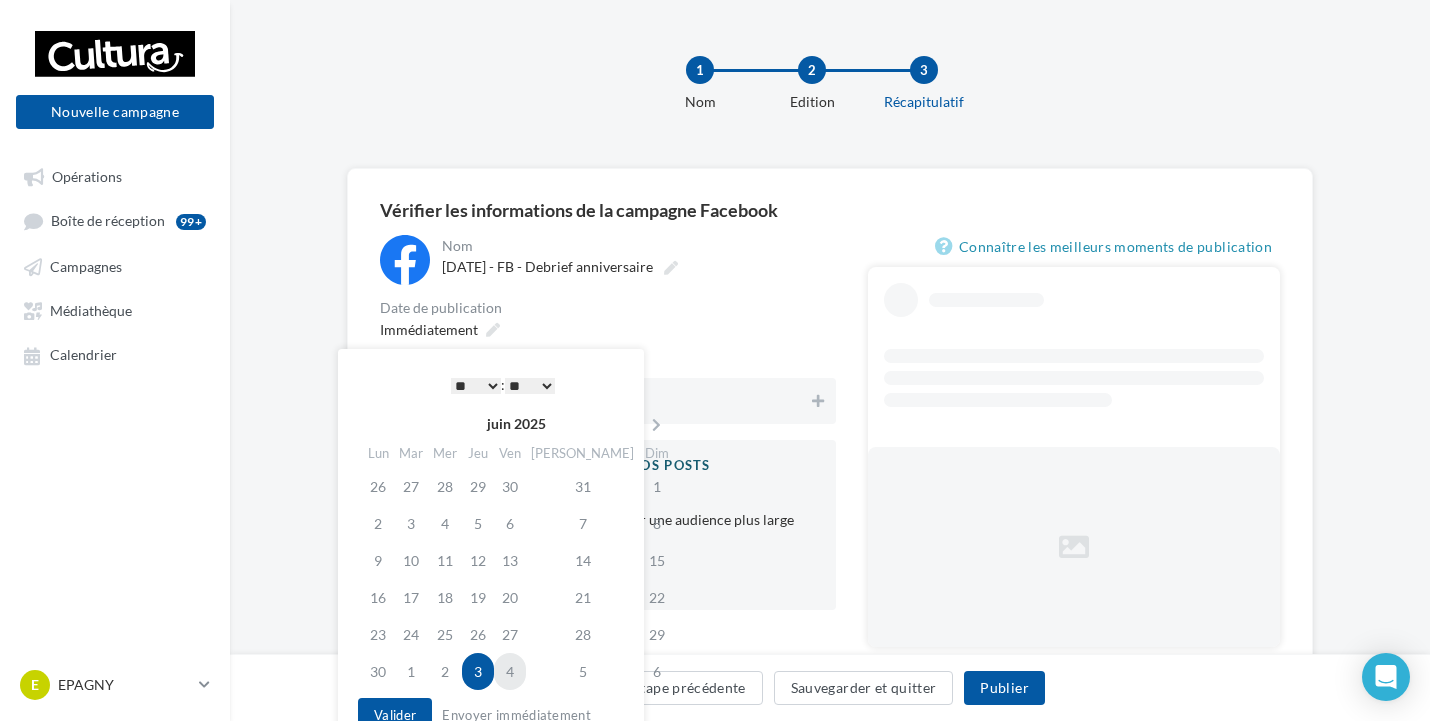 click on "4" at bounding box center [510, 671] 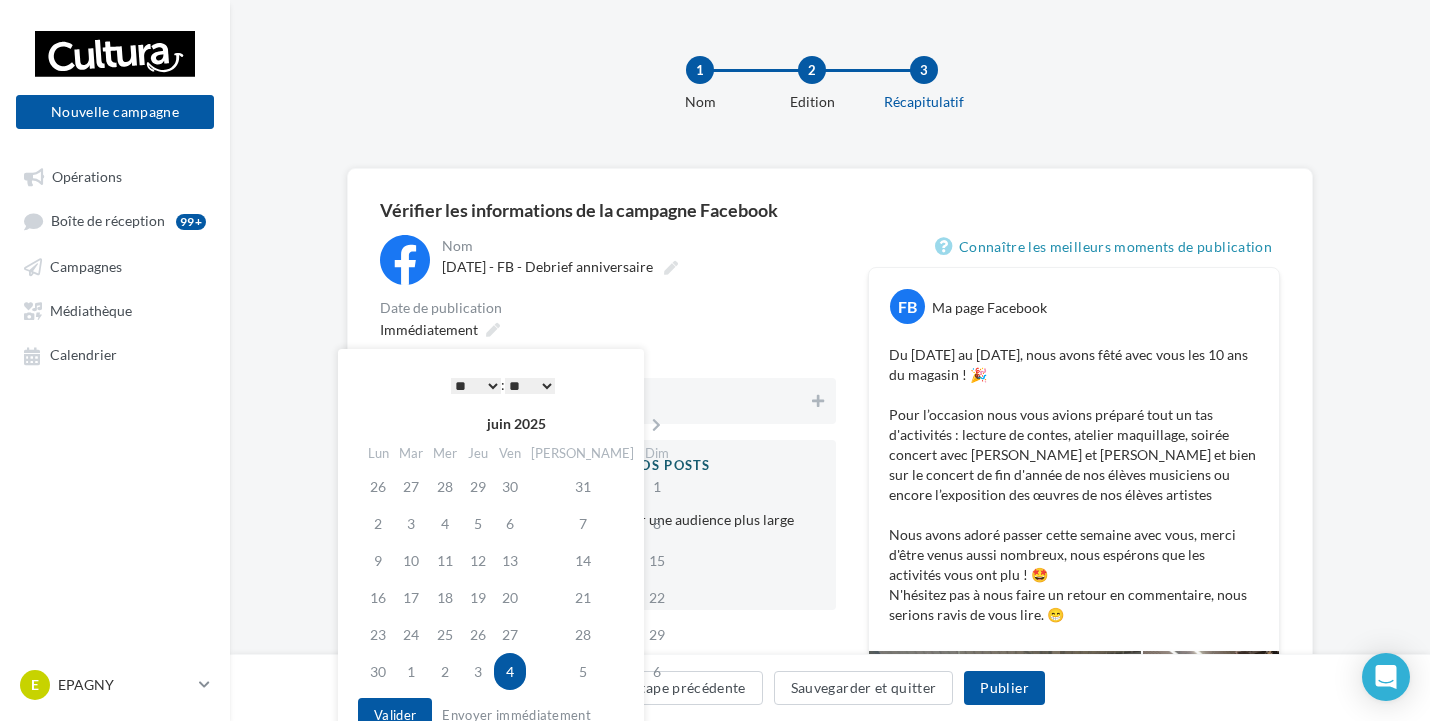 click on "* * * * * * * * * * ** ** ** ** ** ** ** ** ** ** ** ** ** **" at bounding box center [476, 386] 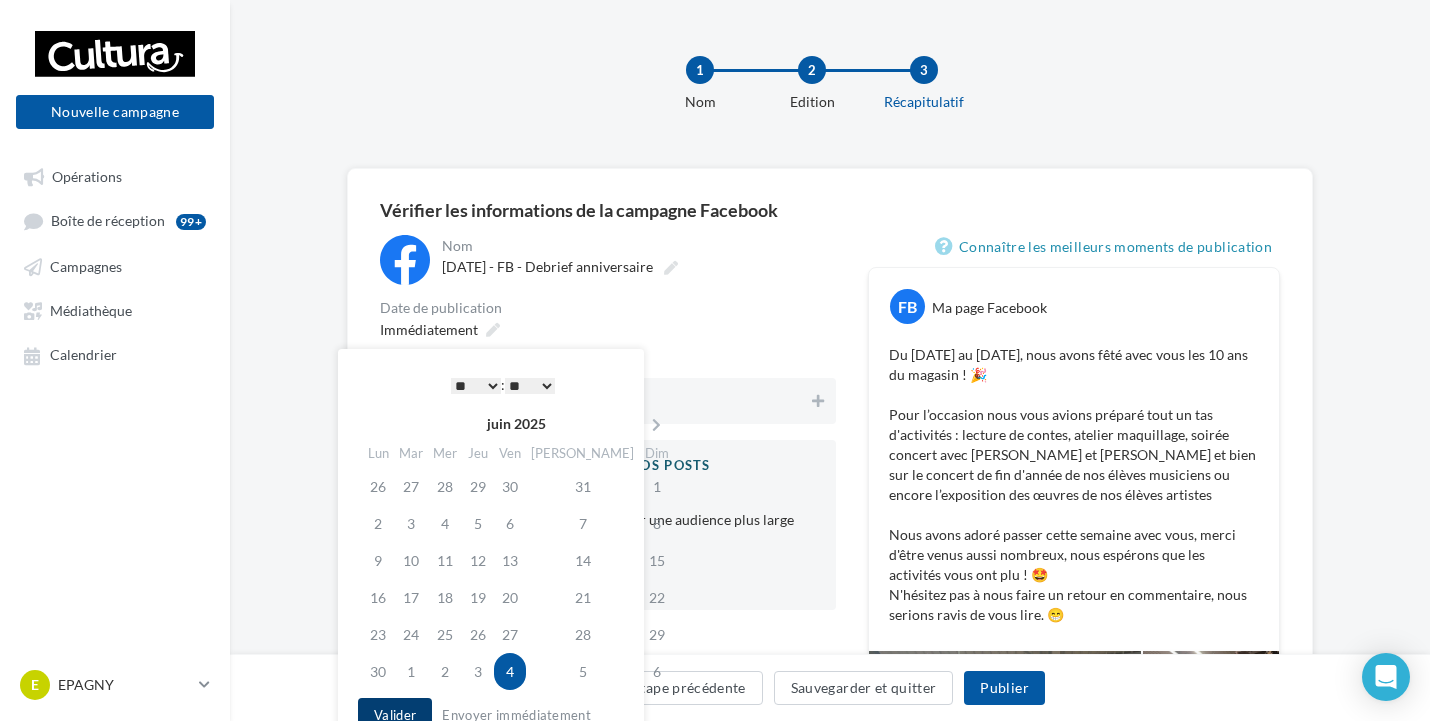 click on "Valider" at bounding box center (395, 715) 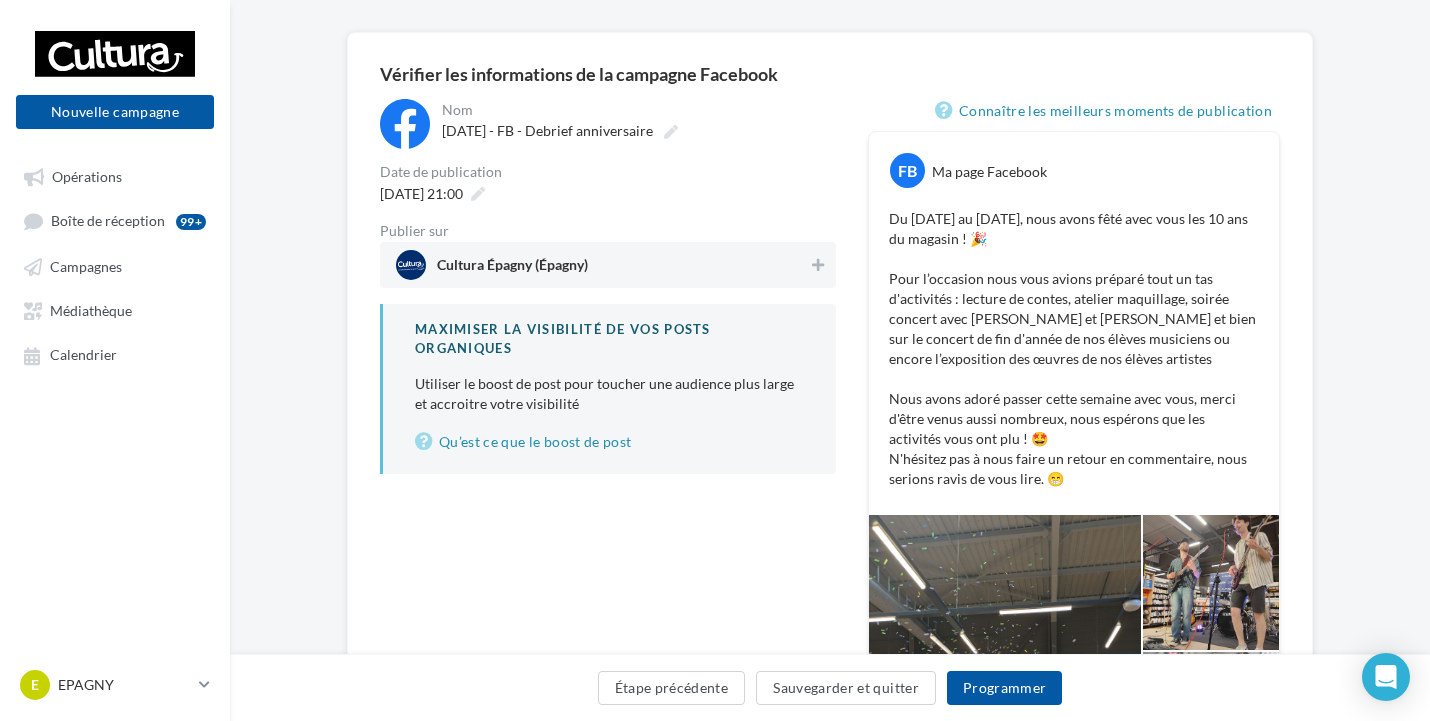 scroll, scrollTop: 118, scrollLeft: 0, axis: vertical 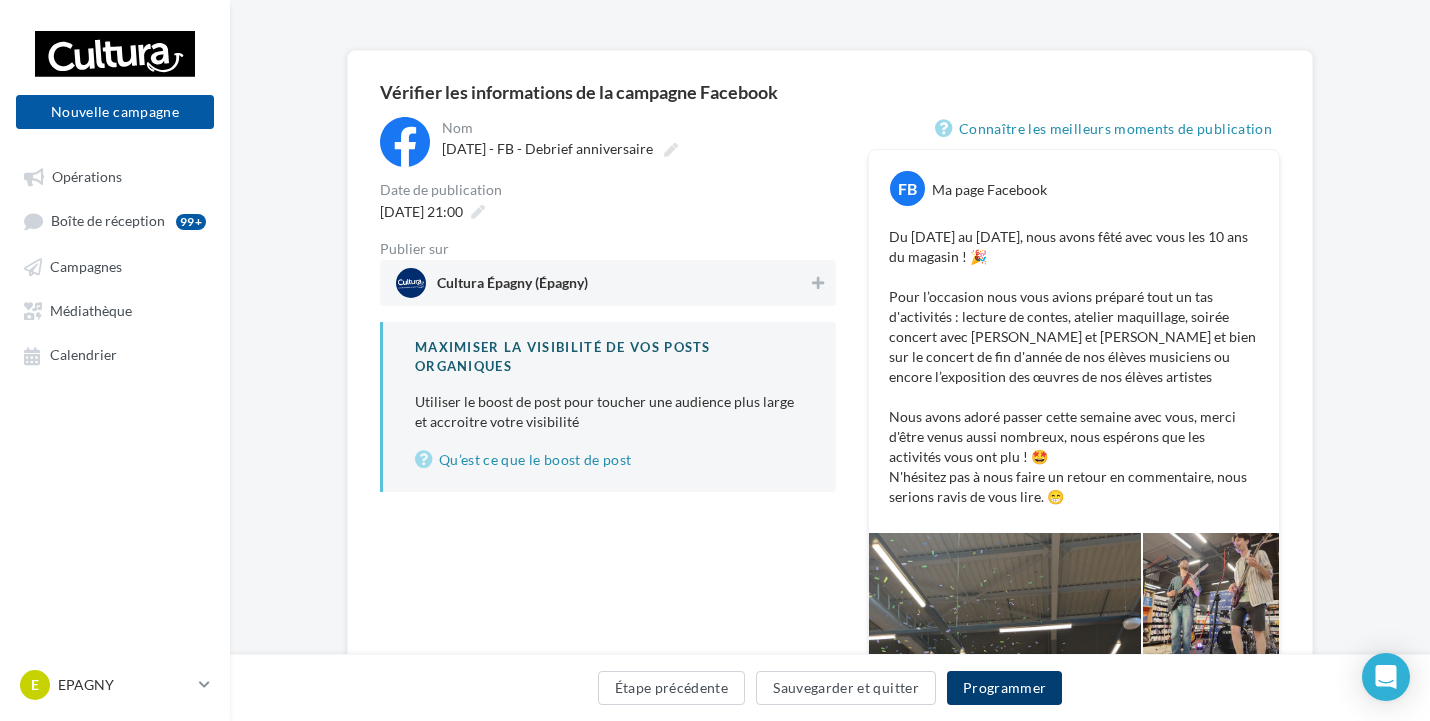 click on "Programmer" at bounding box center (1005, 688) 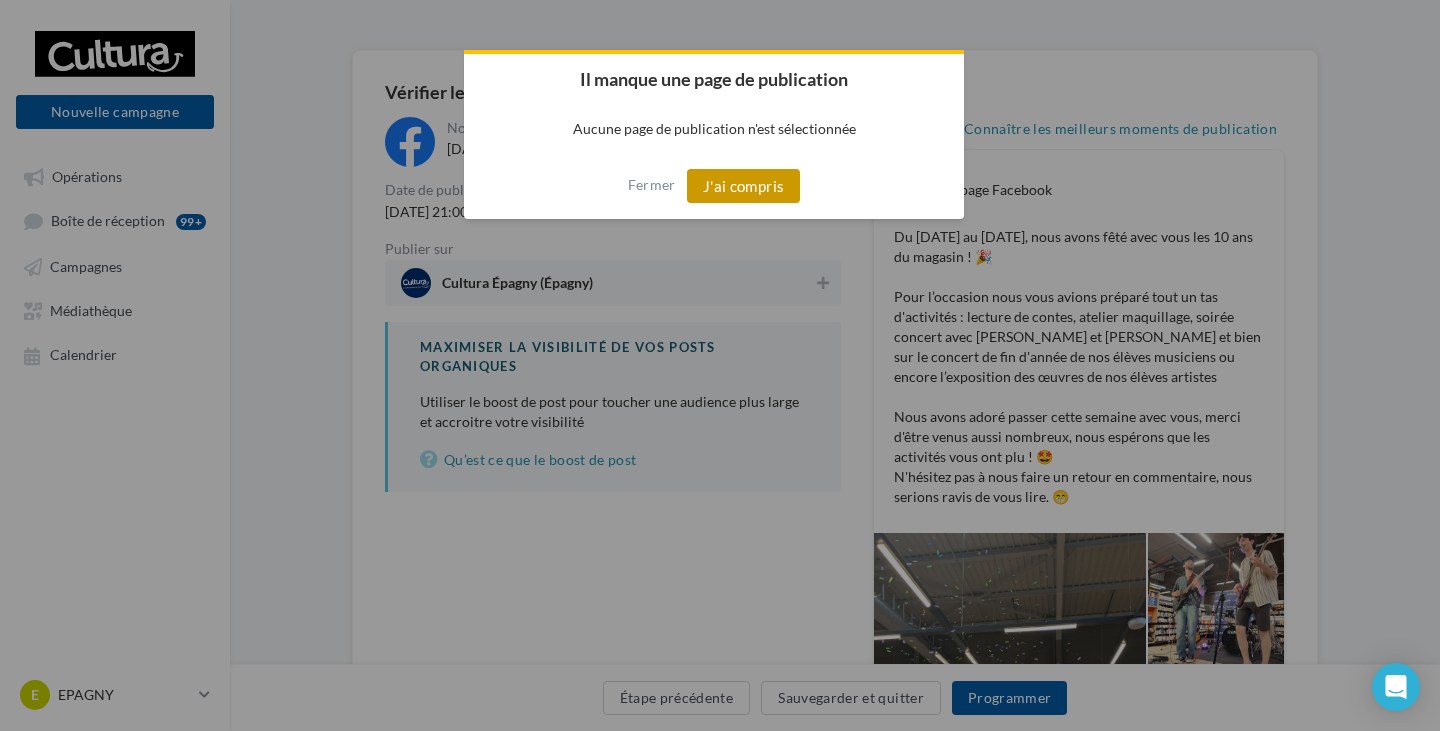 click on "J'ai compris" at bounding box center (744, 186) 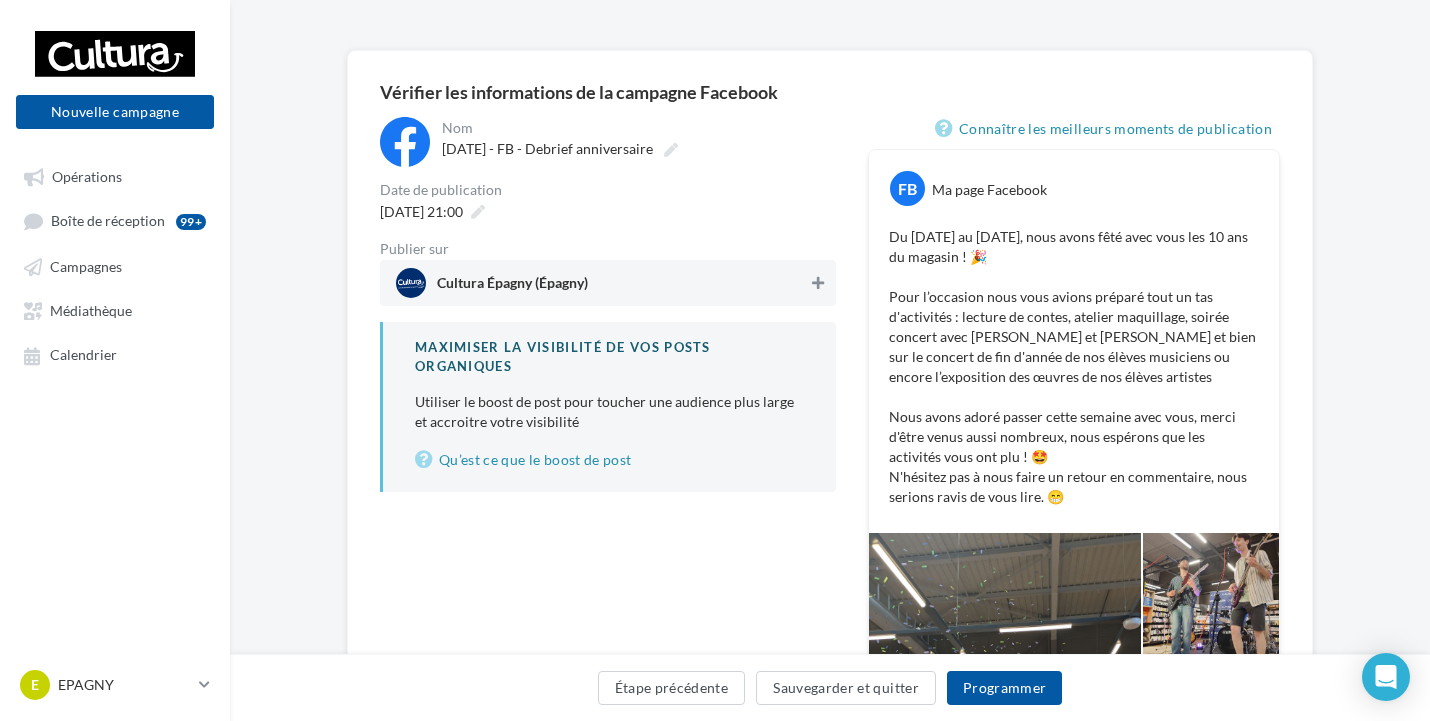 click at bounding box center (818, 283) 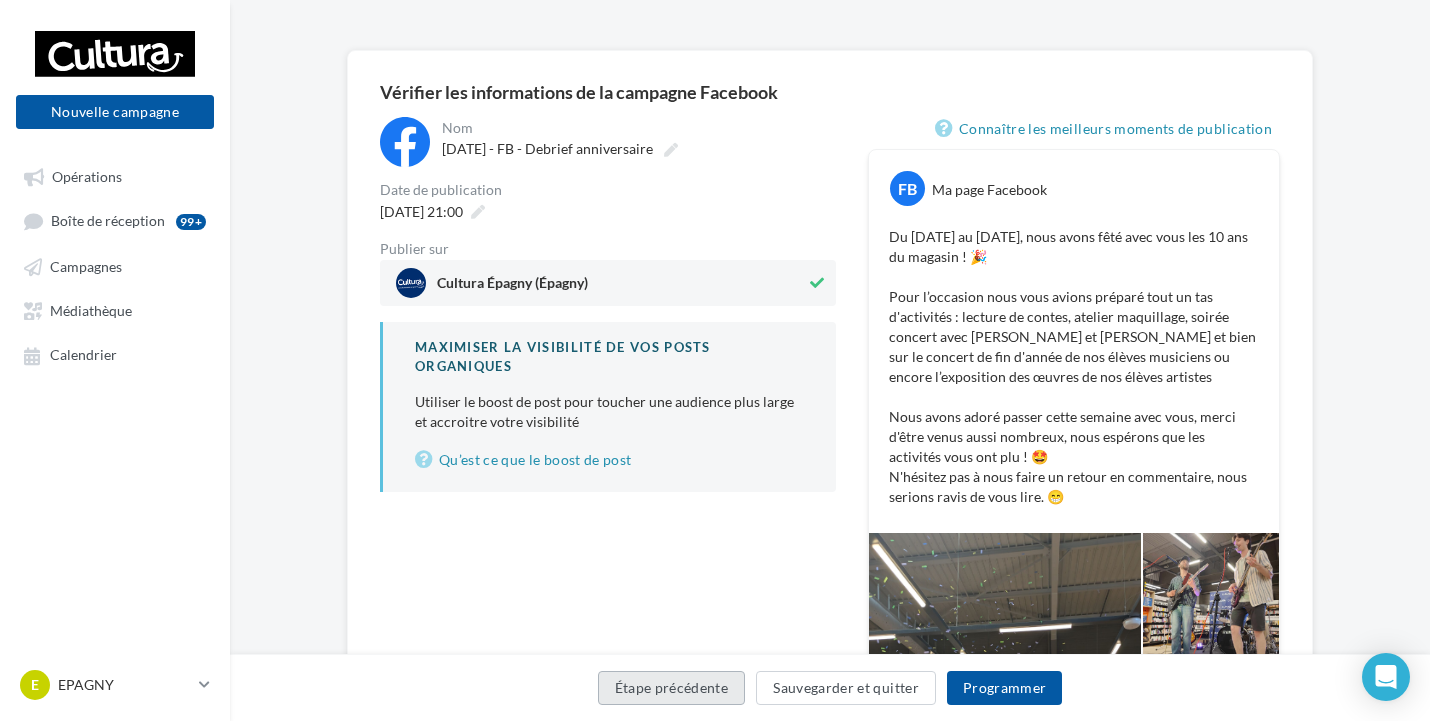 click on "Étape précédente" at bounding box center (672, 688) 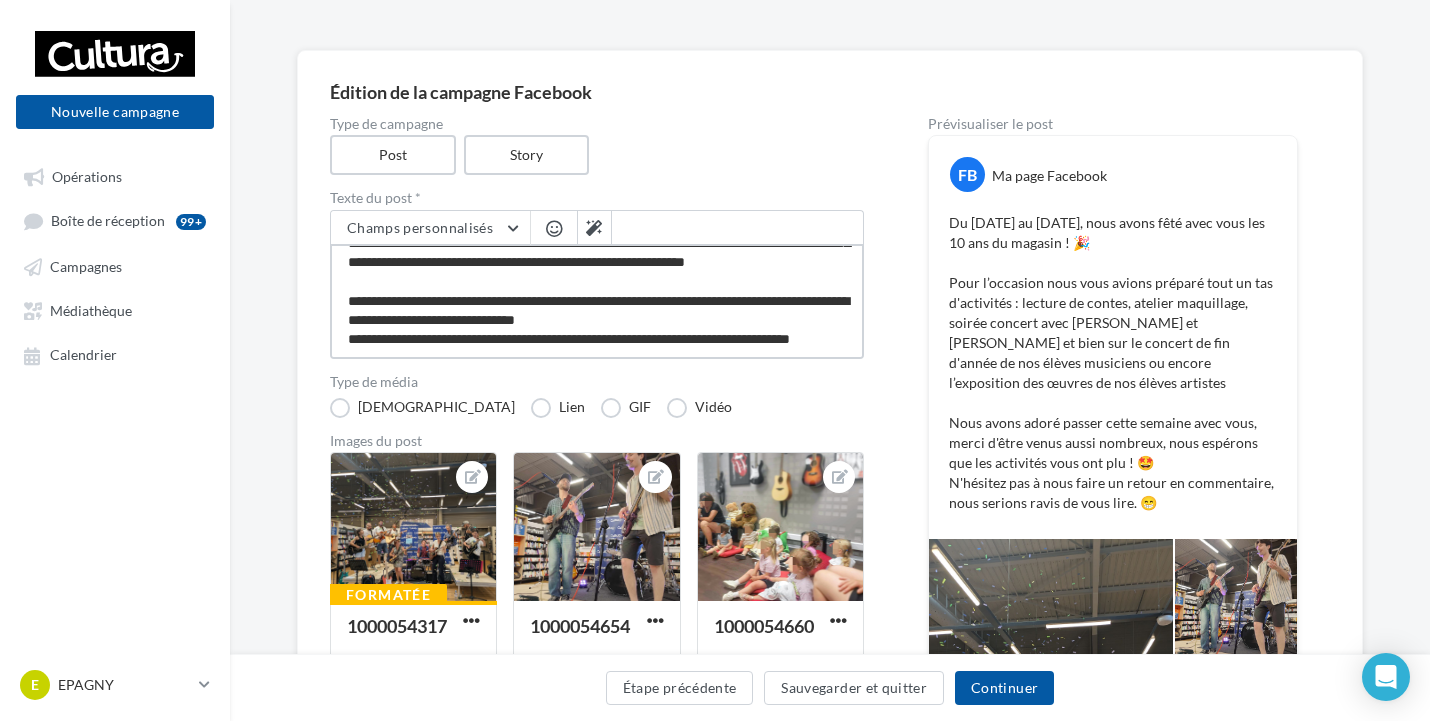 scroll, scrollTop: 116, scrollLeft: 0, axis: vertical 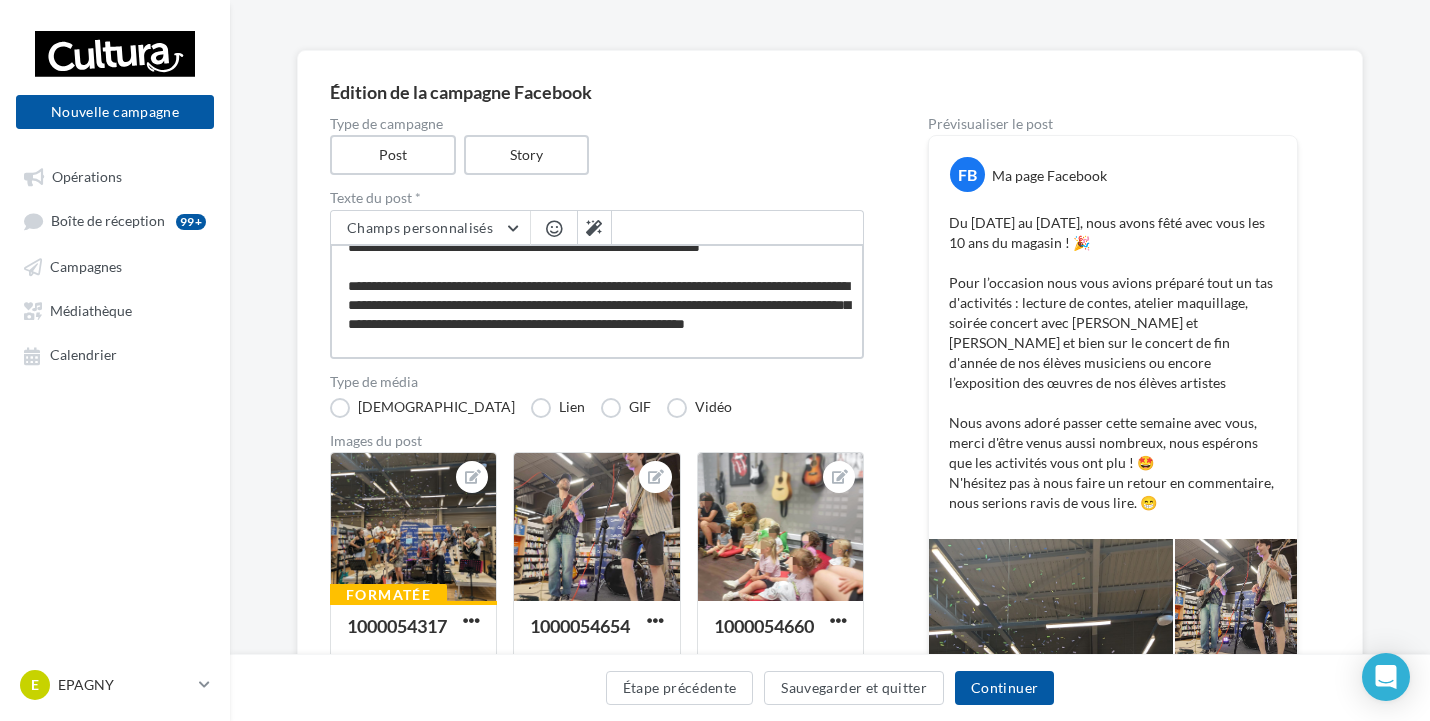 click on "**********" at bounding box center (597, 301) 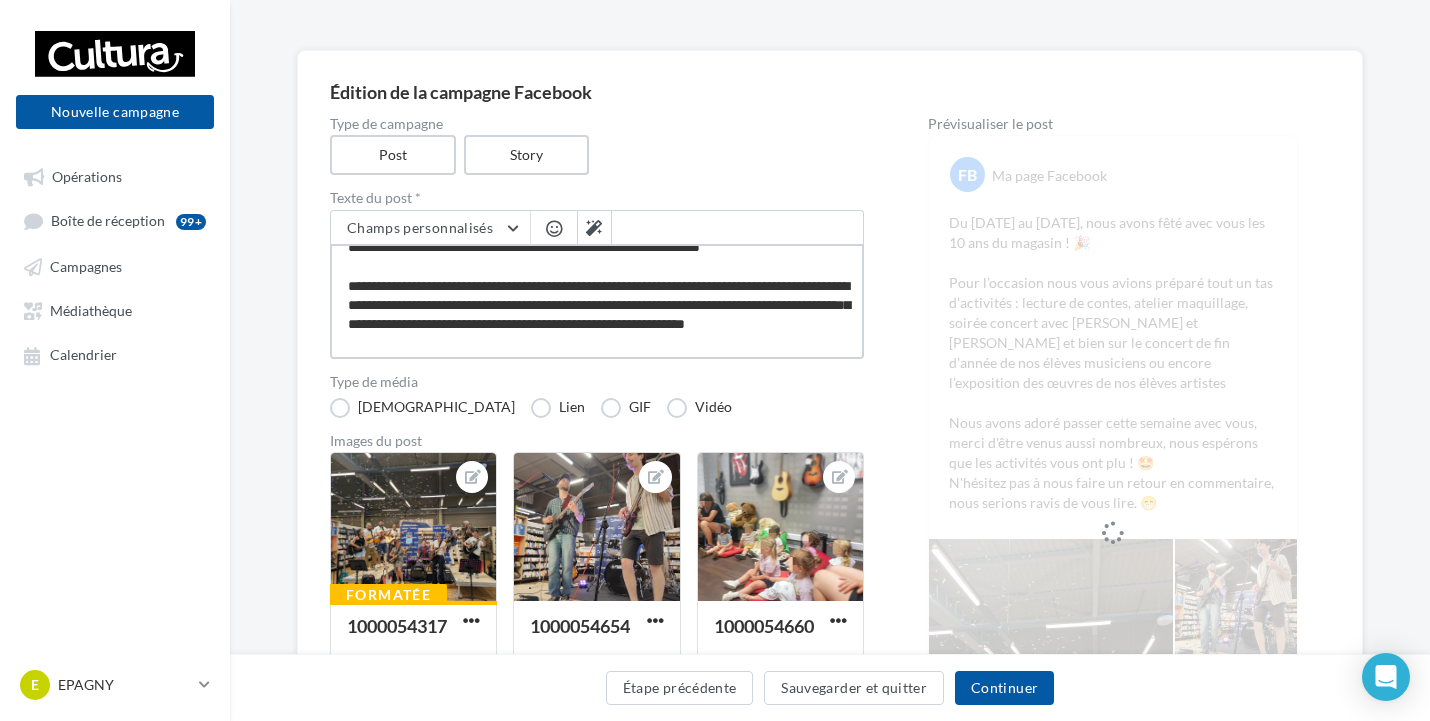 type on "**********" 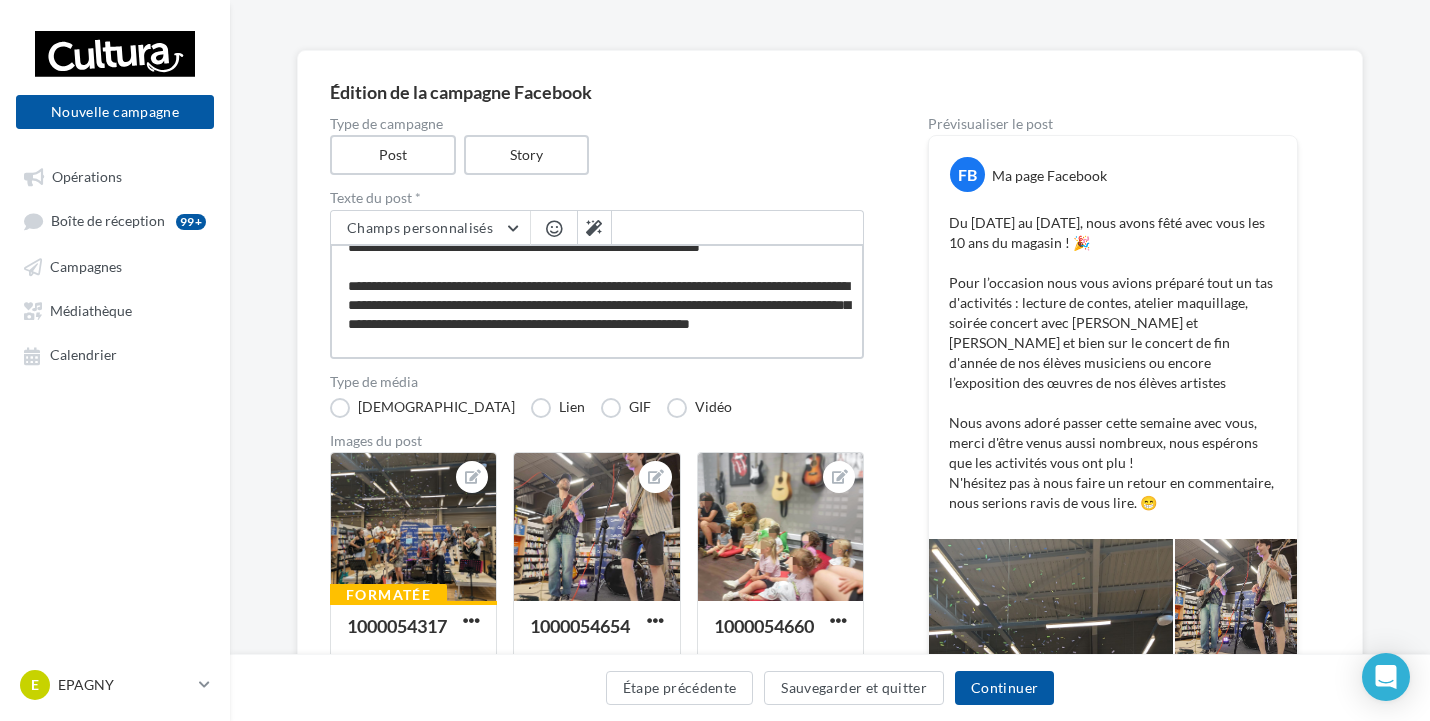 type on "**********" 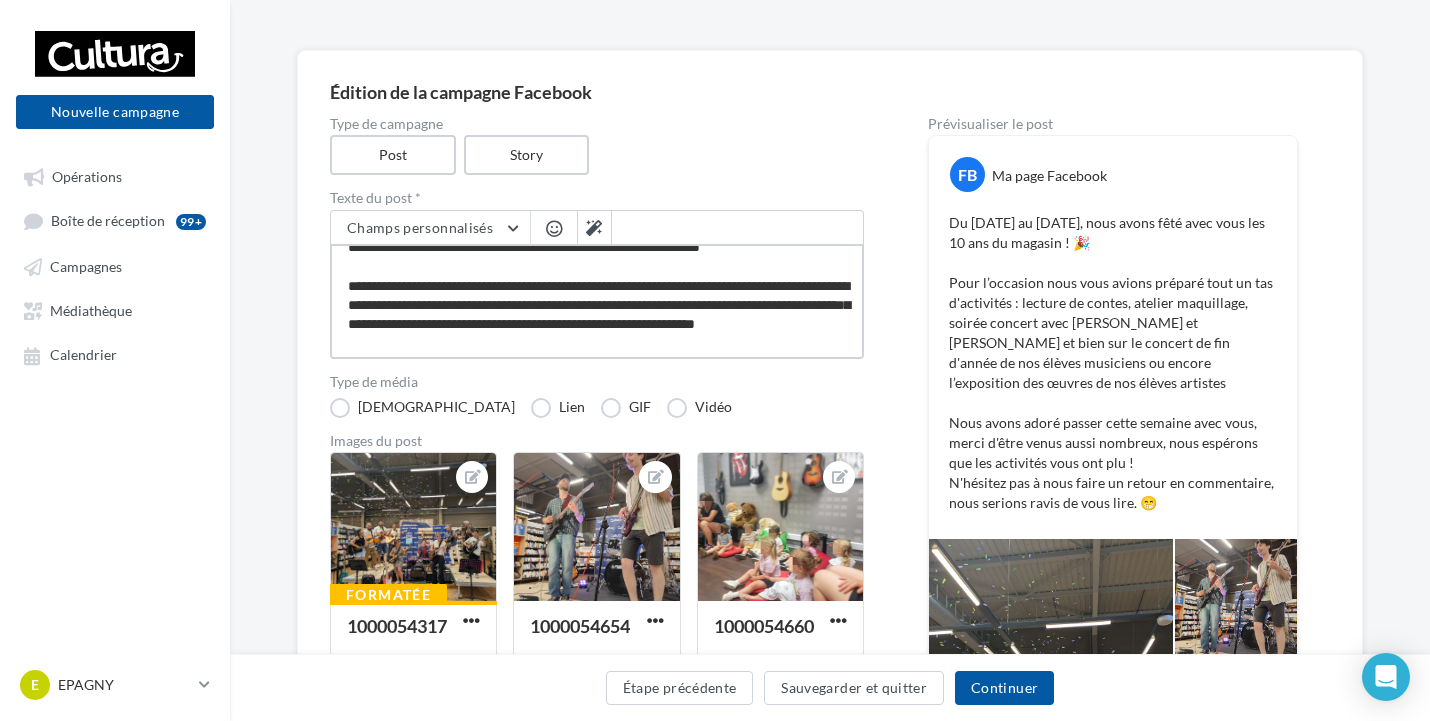 paste on "**" 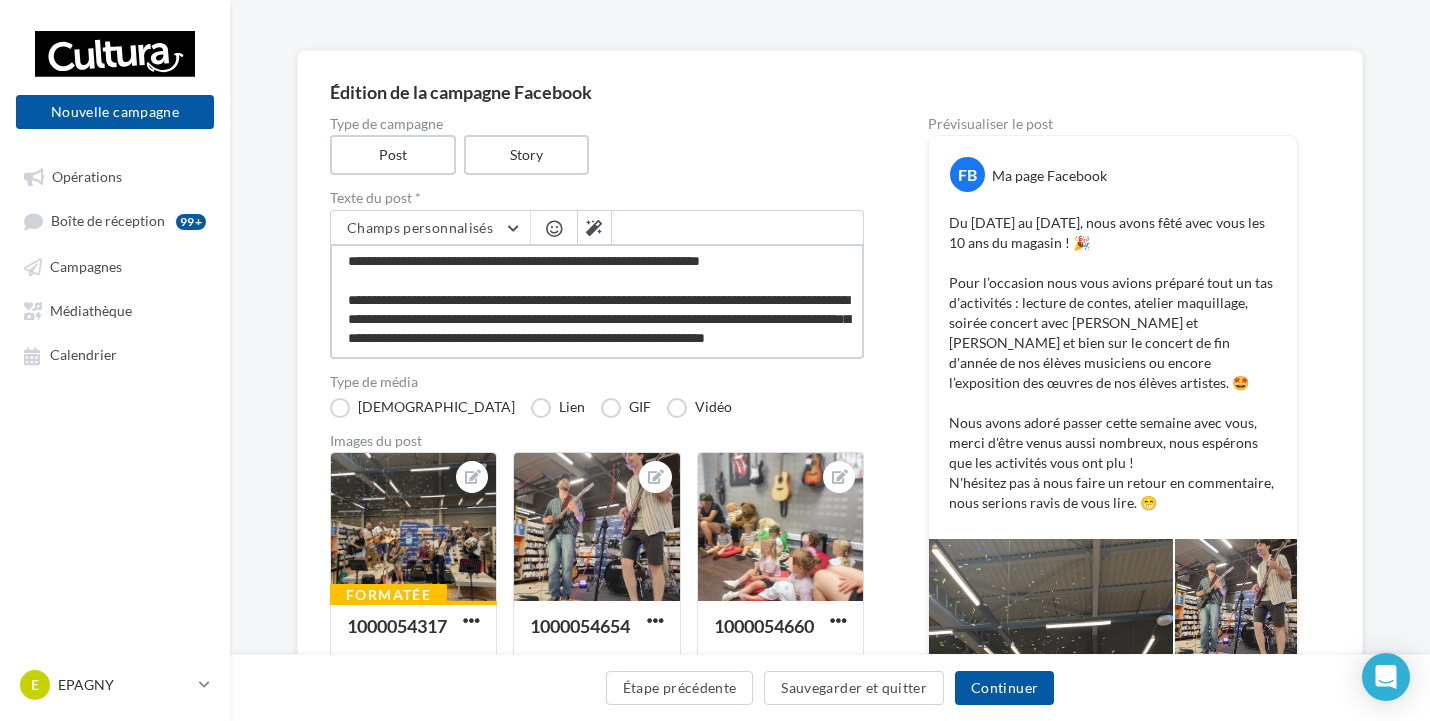 scroll, scrollTop: 0, scrollLeft: 0, axis: both 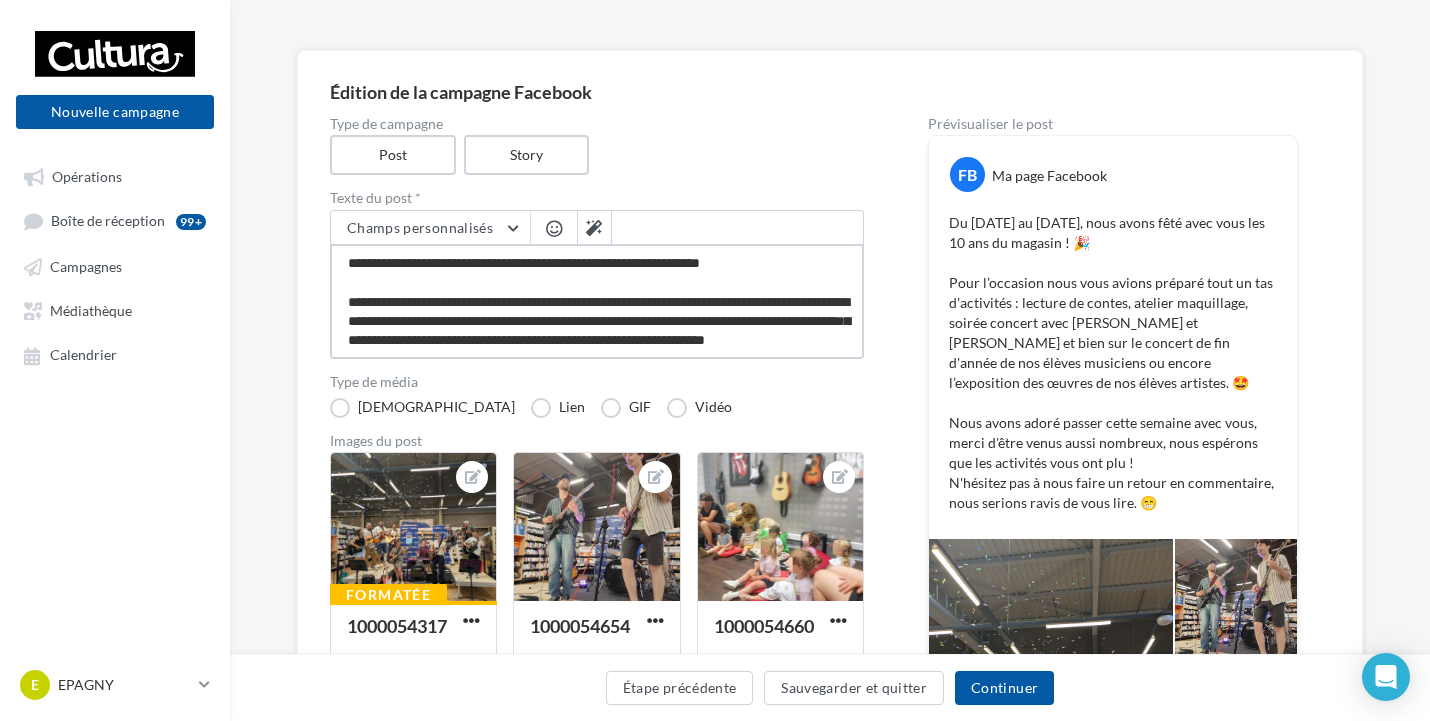 click on "**********" at bounding box center [597, 301] 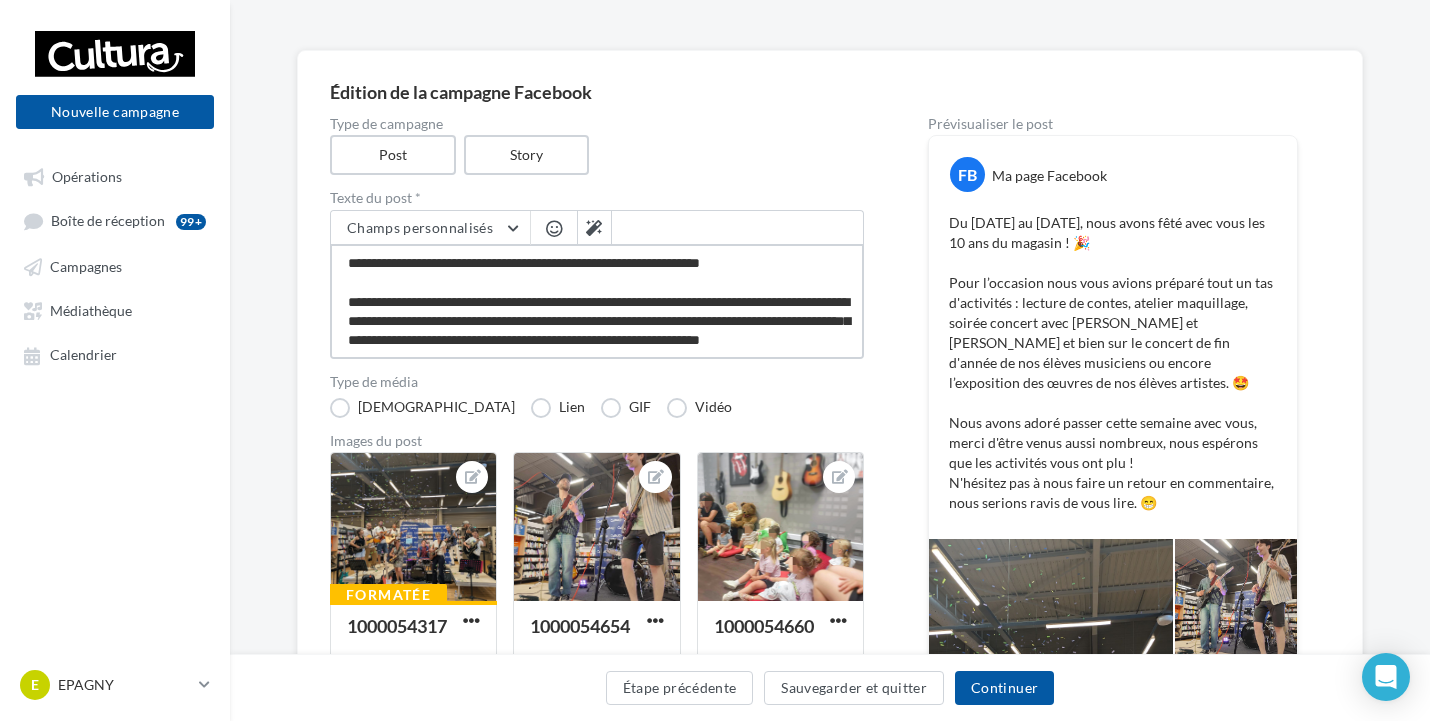 type on "**********" 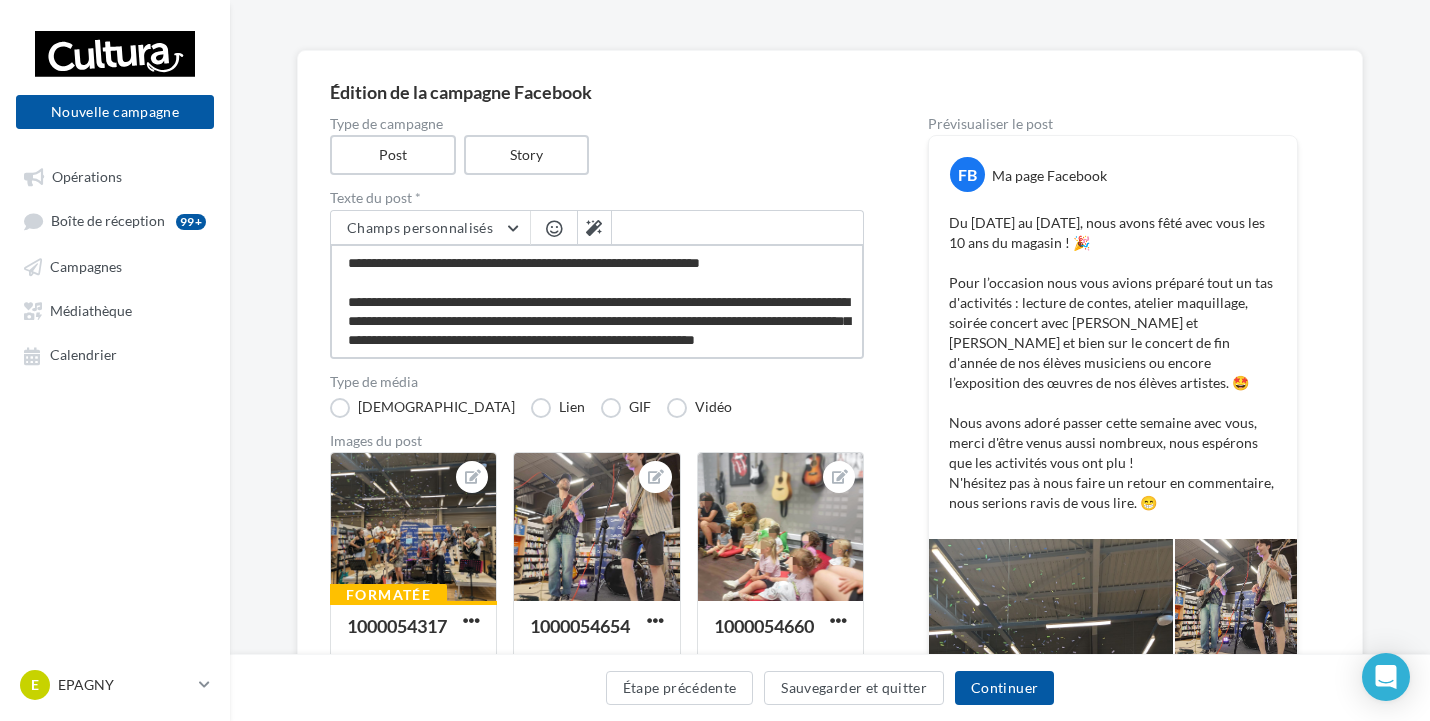 type on "**********" 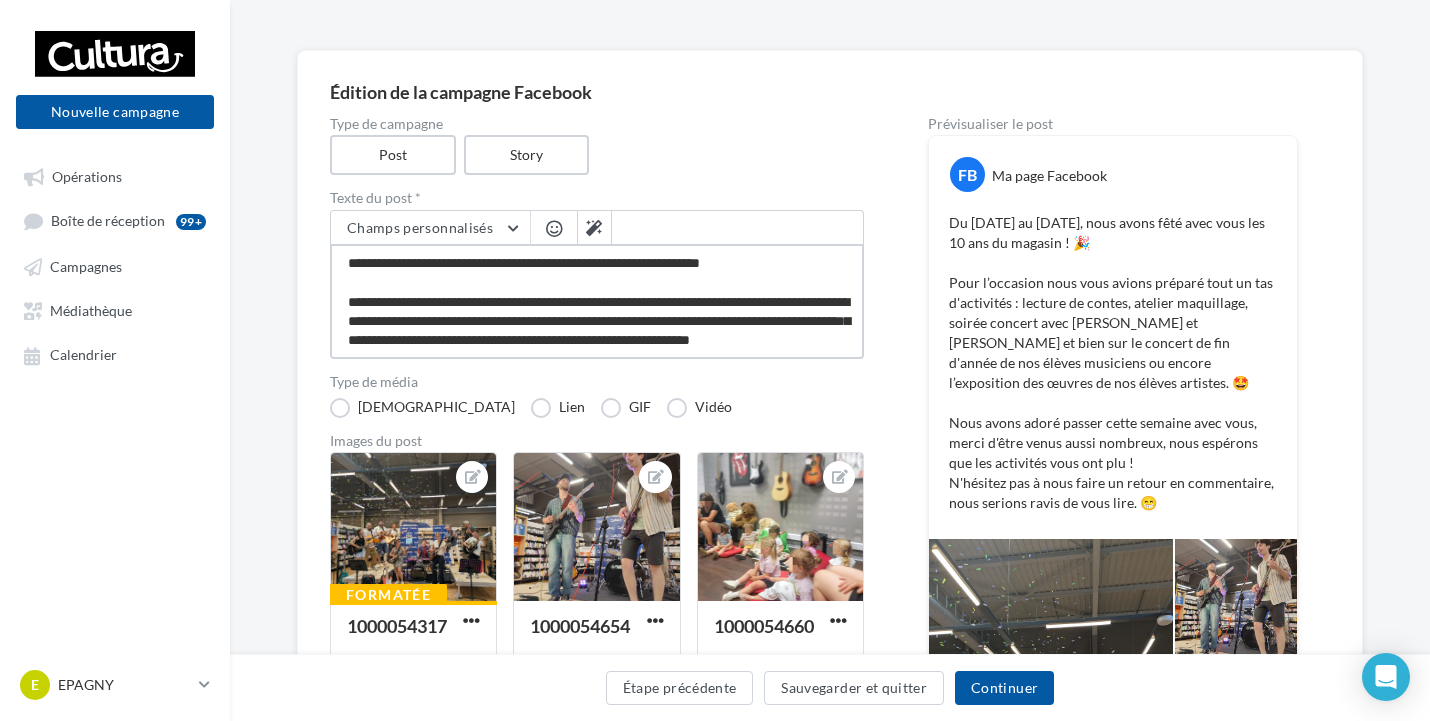 type on "**********" 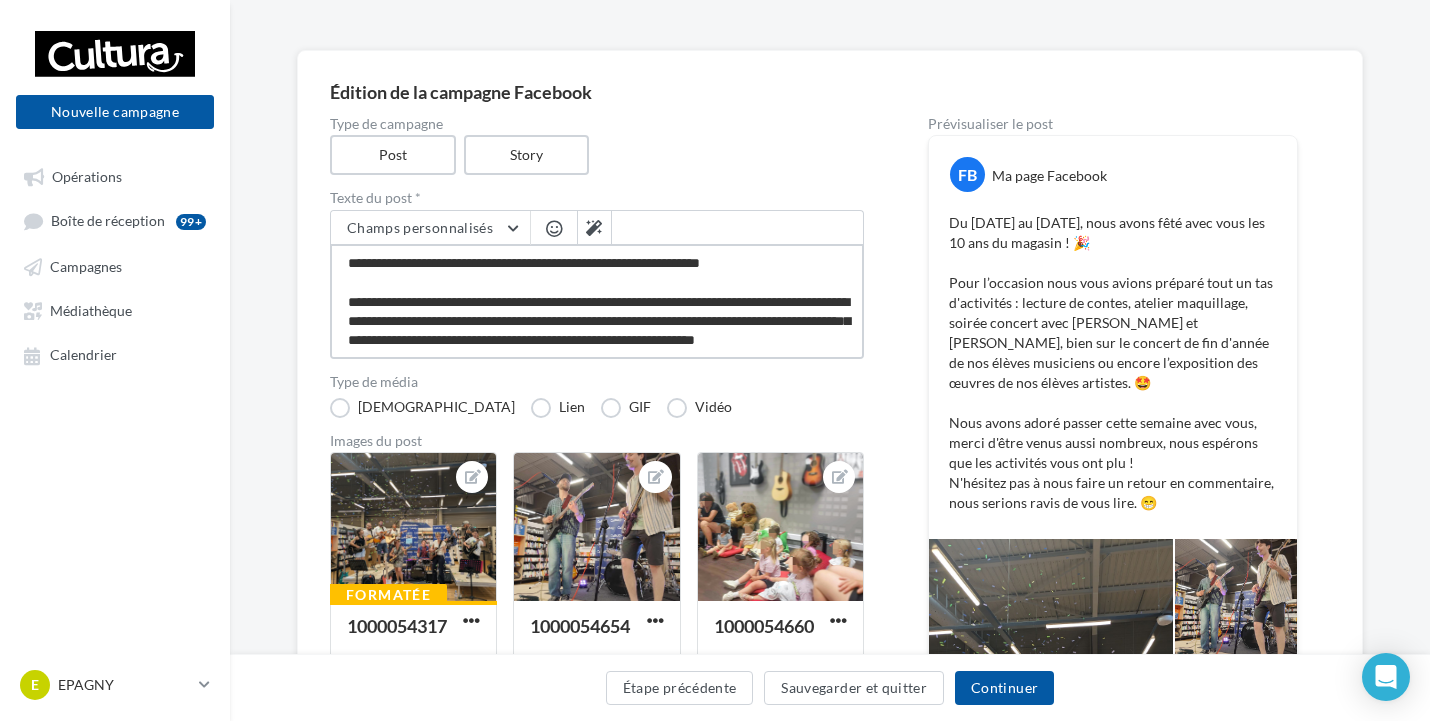 type on "**********" 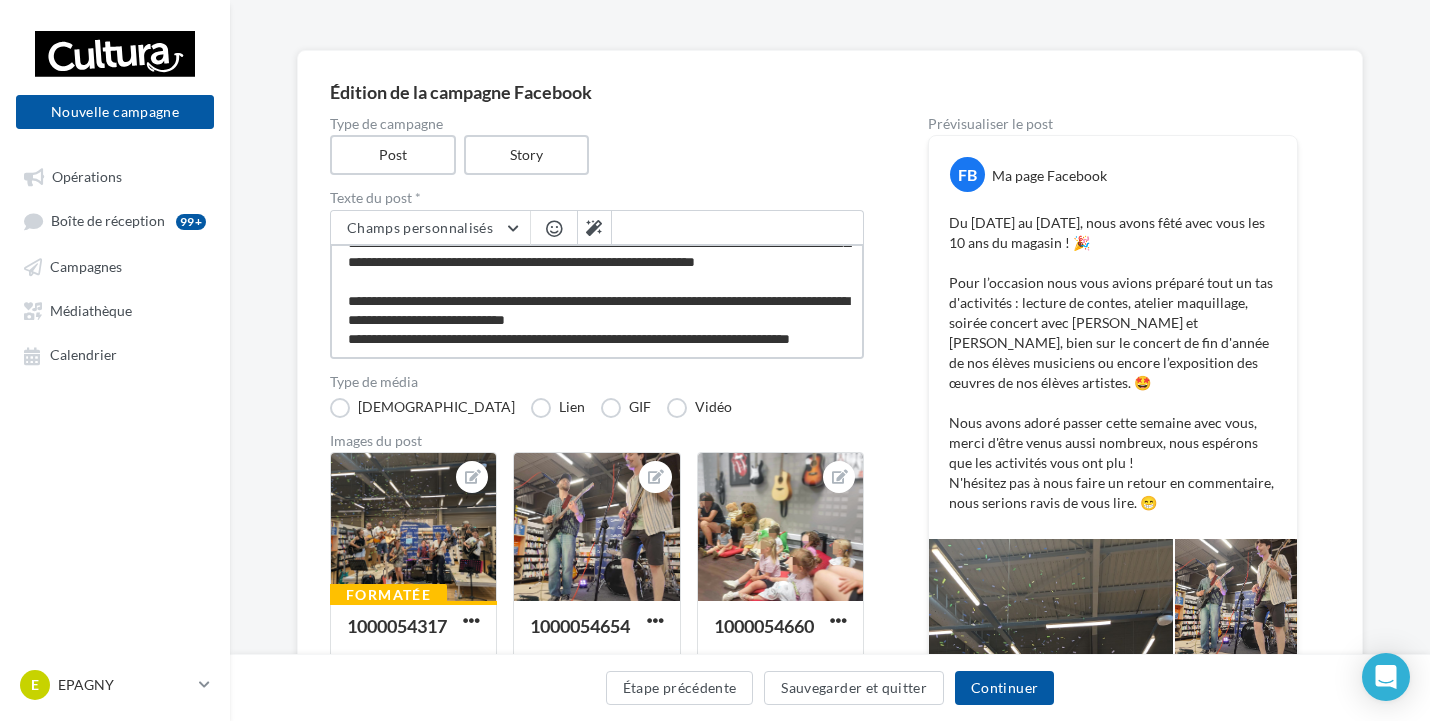 scroll, scrollTop: 117, scrollLeft: 0, axis: vertical 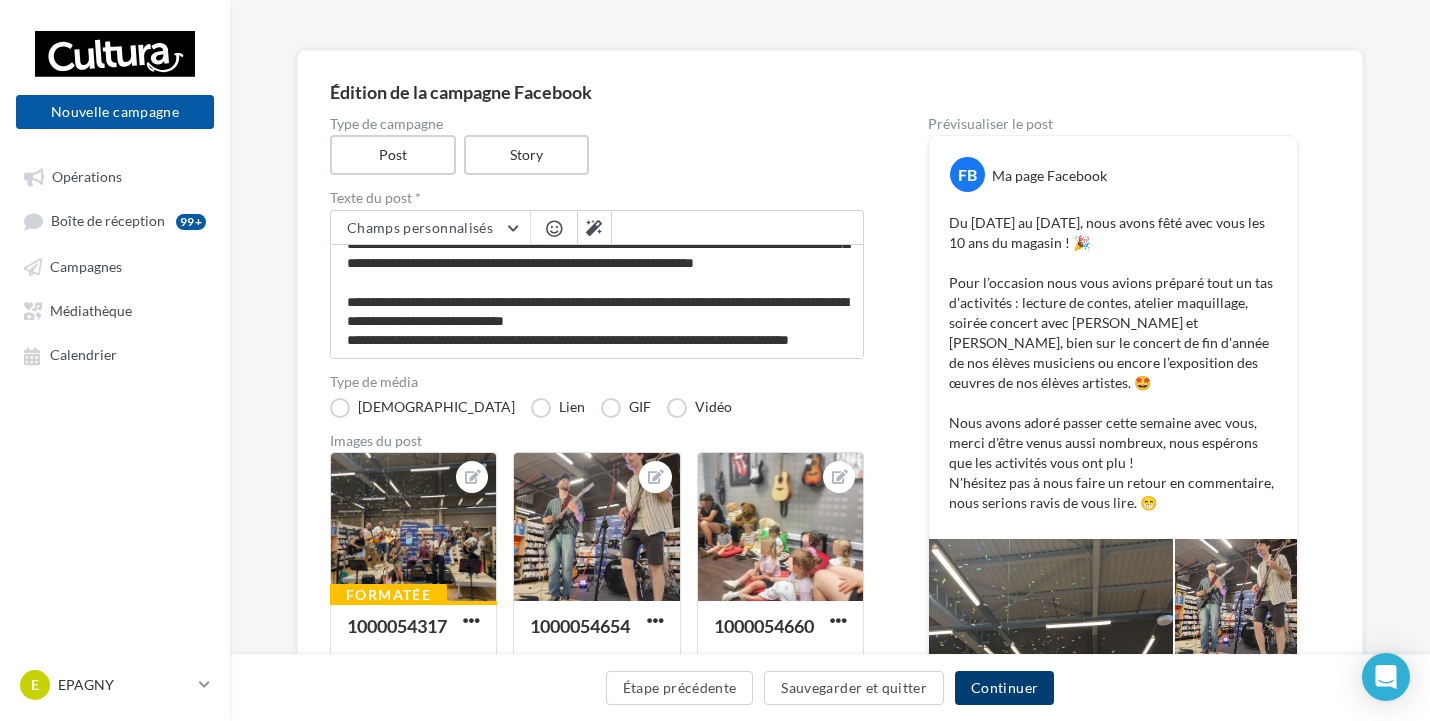 click on "Continuer" at bounding box center [1004, 688] 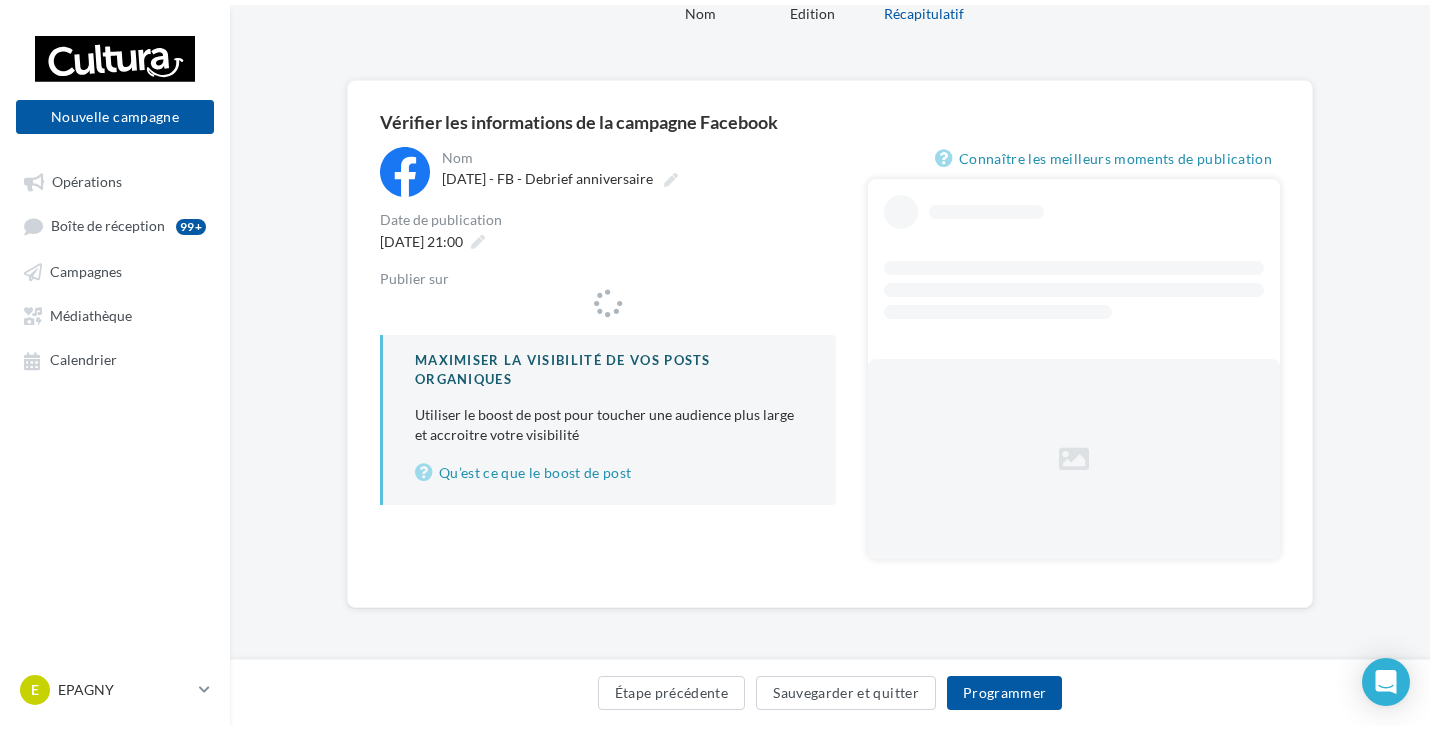 scroll, scrollTop: 0, scrollLeft: 0, axis: both 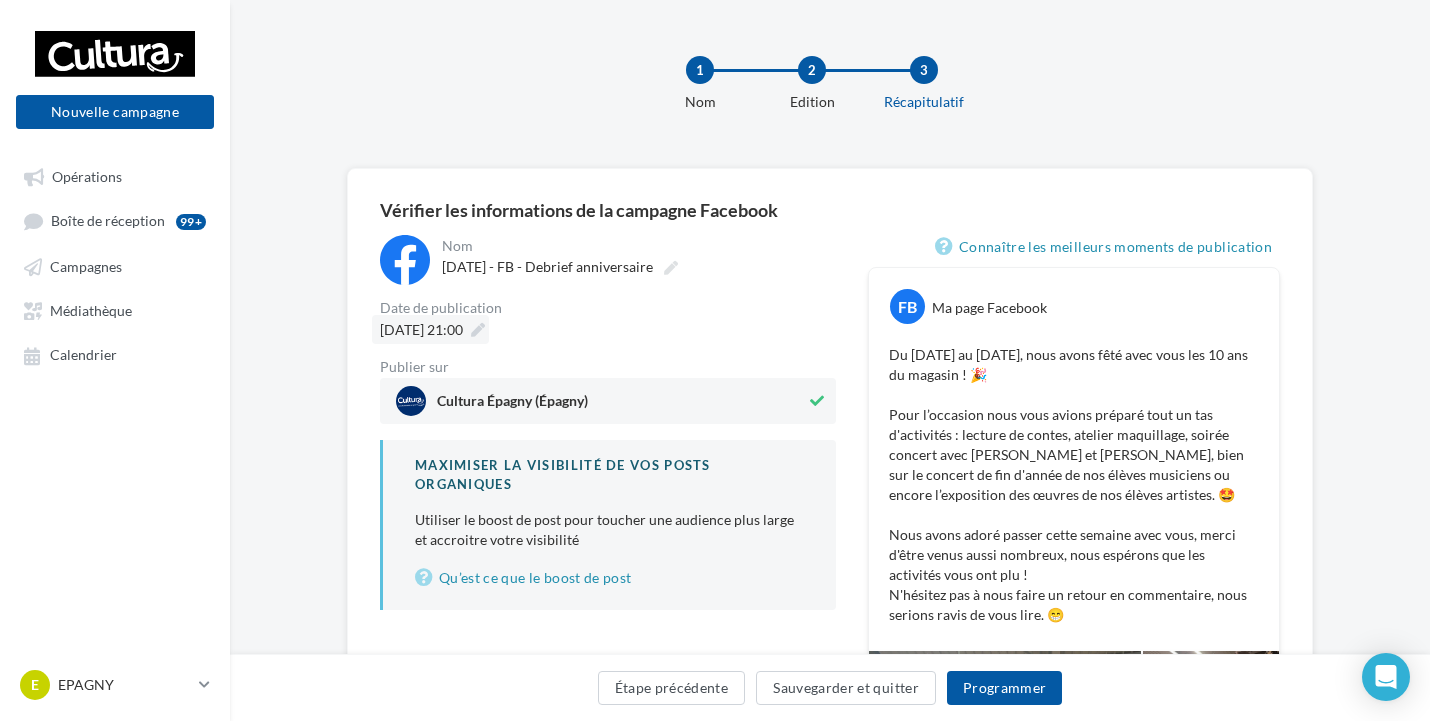 click on "[DATE] 21:00" at bounding box center [421, 329] 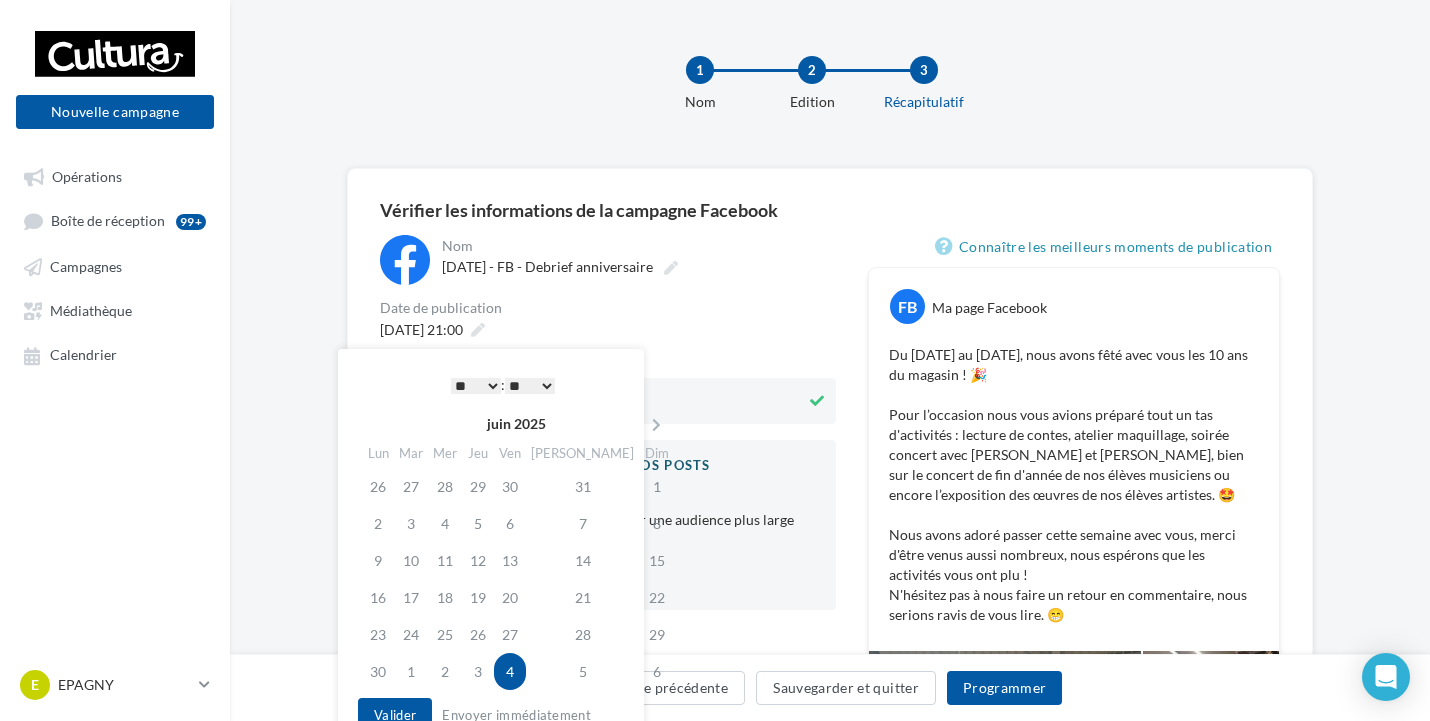 click on "* * * * * * * * * * ** ** ** ** ** ** ** ** ** ** ** ** ** **" at bounding box center (476, 386) 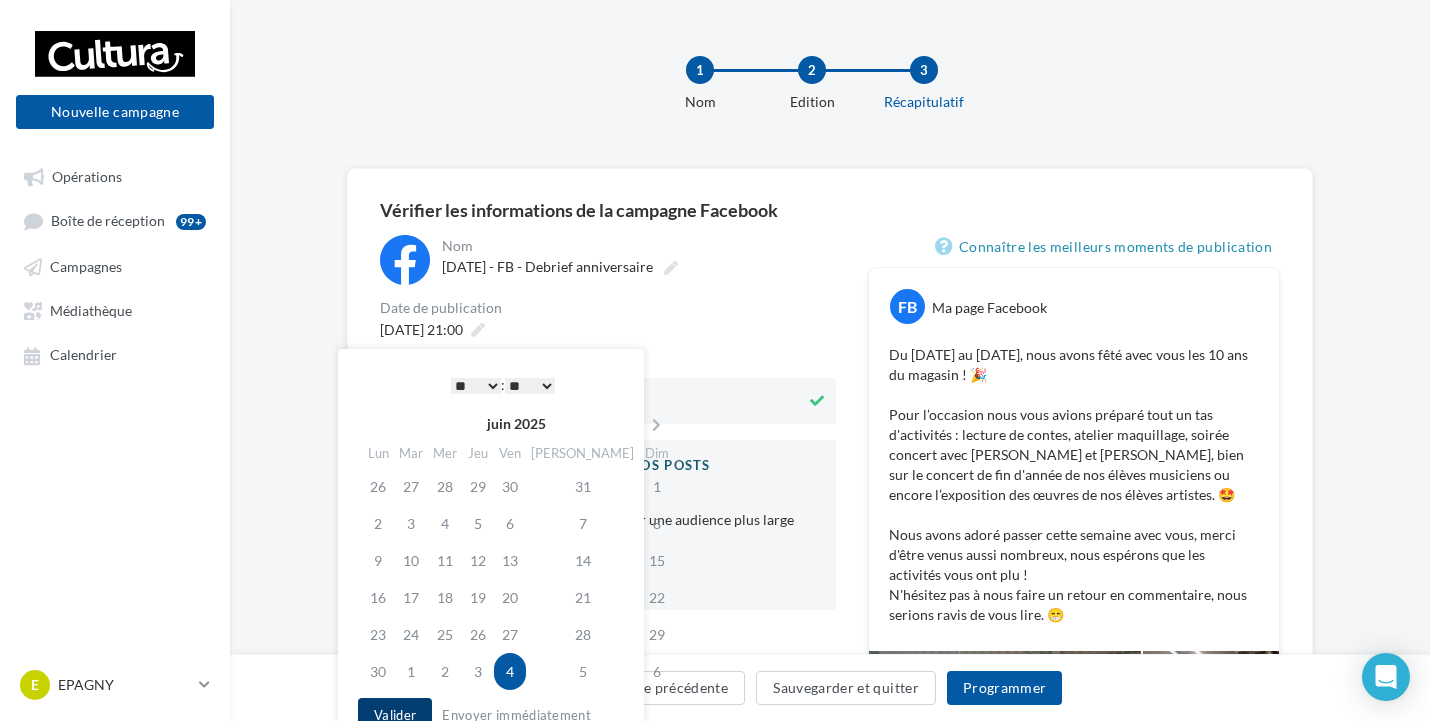 click on "Valider" at bounding box center (395, 715) 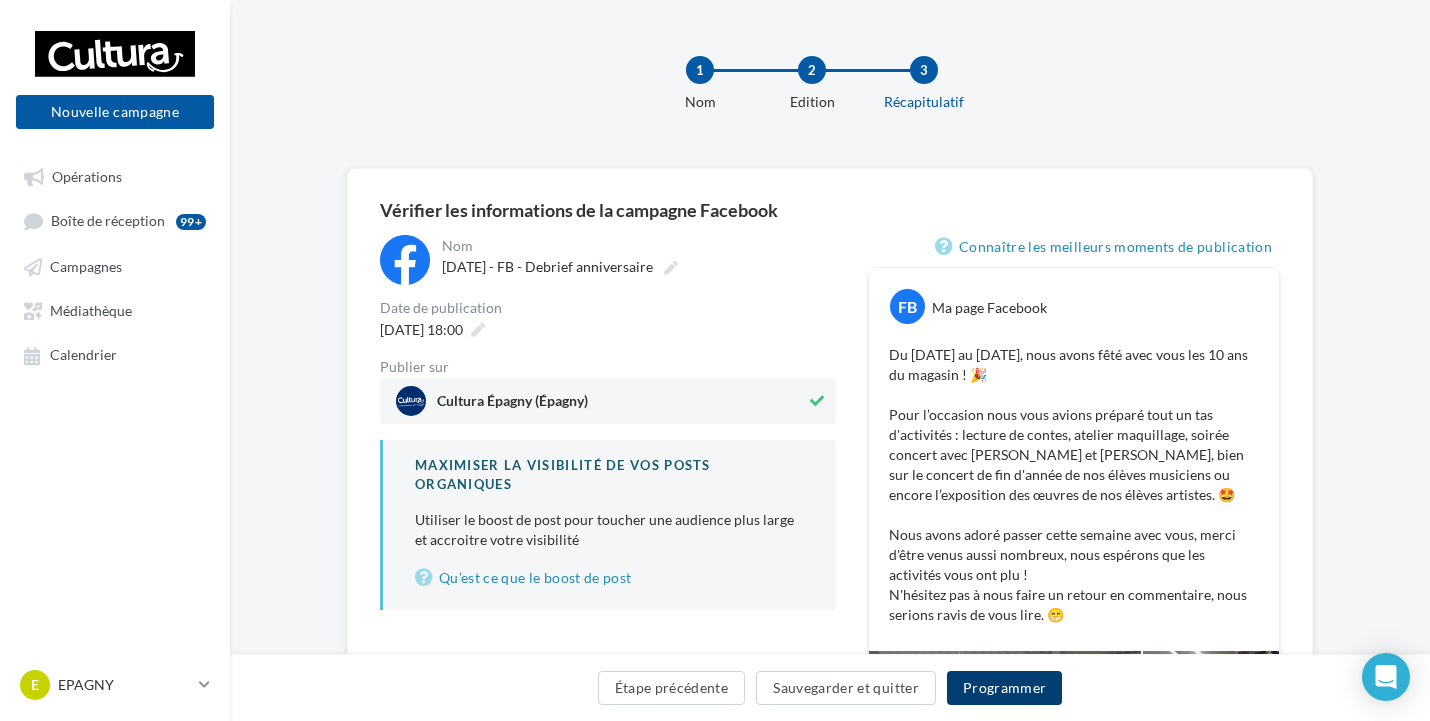 click on "Programmer" at bounding box center (1005, 688) 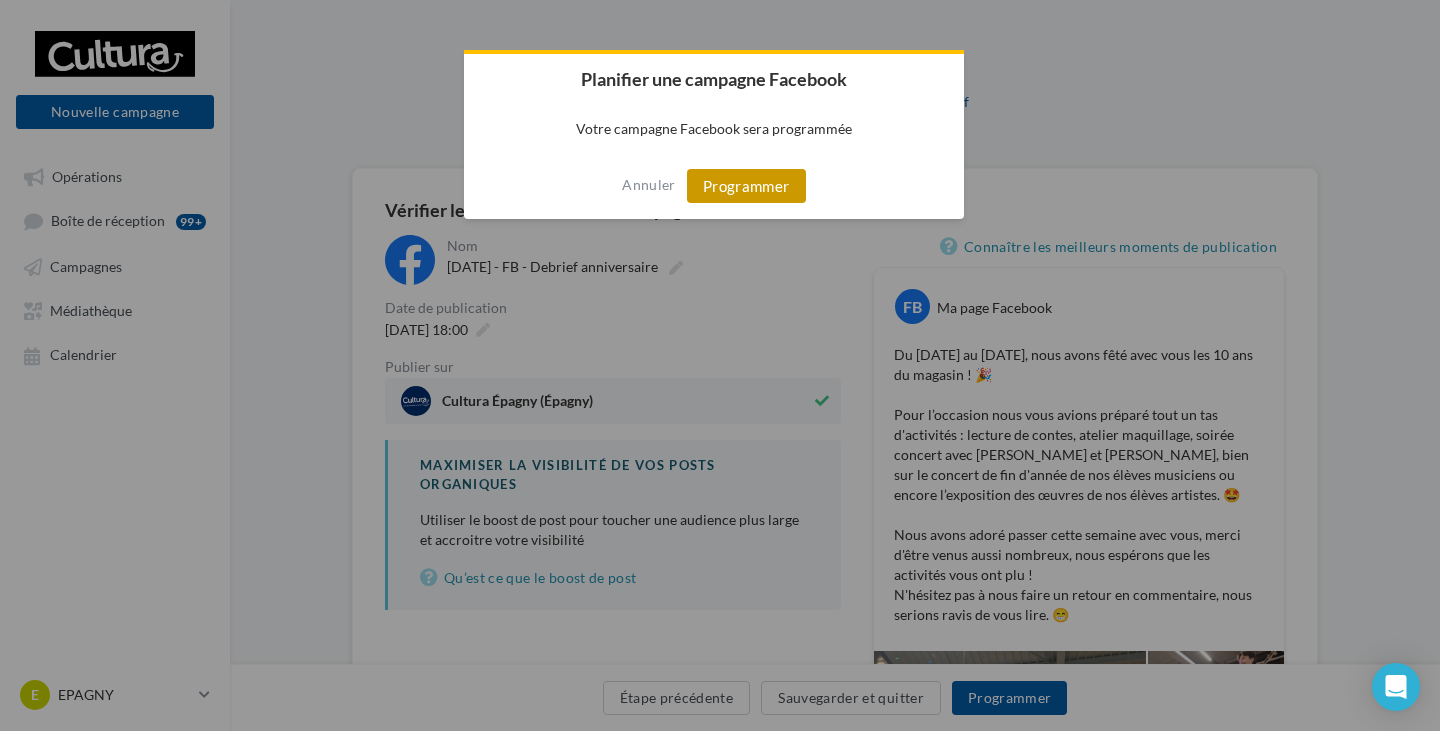 click on "Programmer" at bounding box center (746, 186) 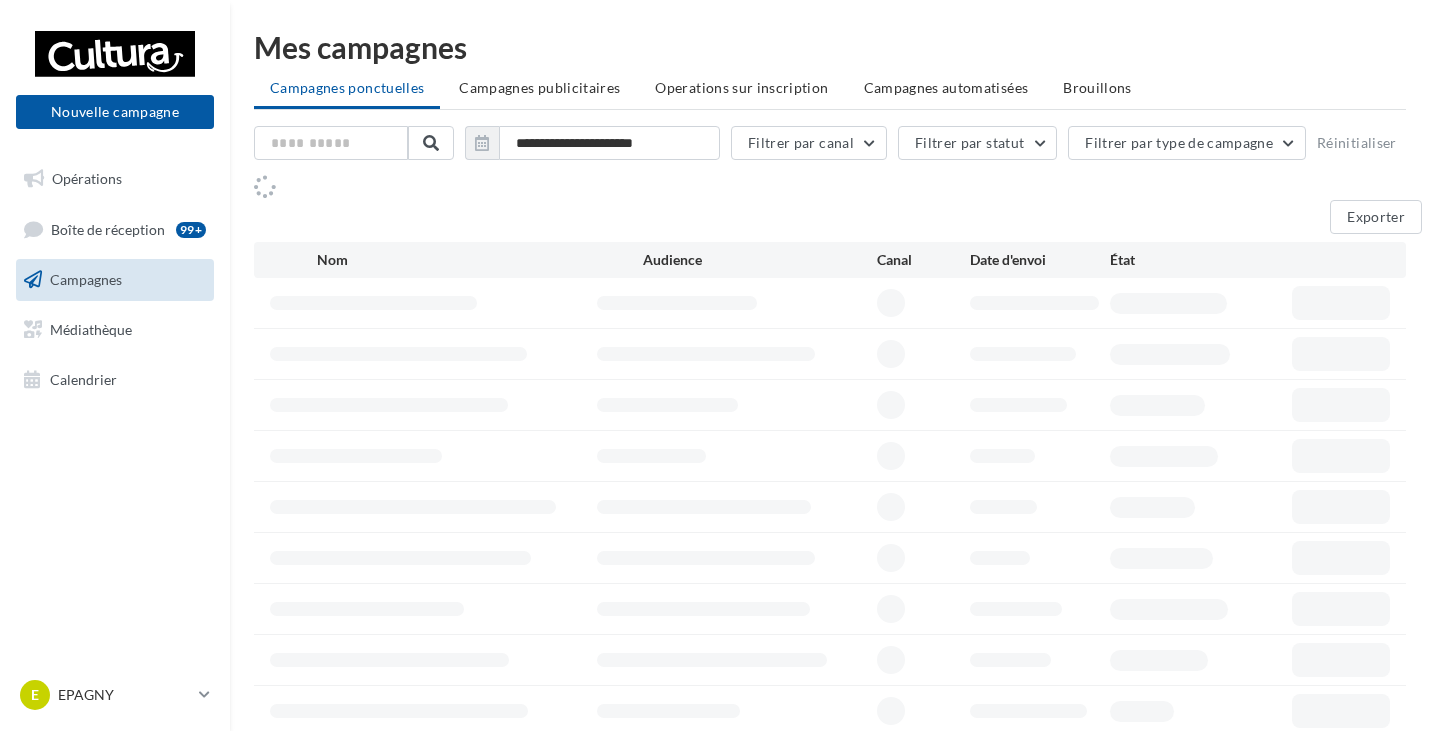 scroll, scrollTop: 0, scrollLeft: 0, axis: both 